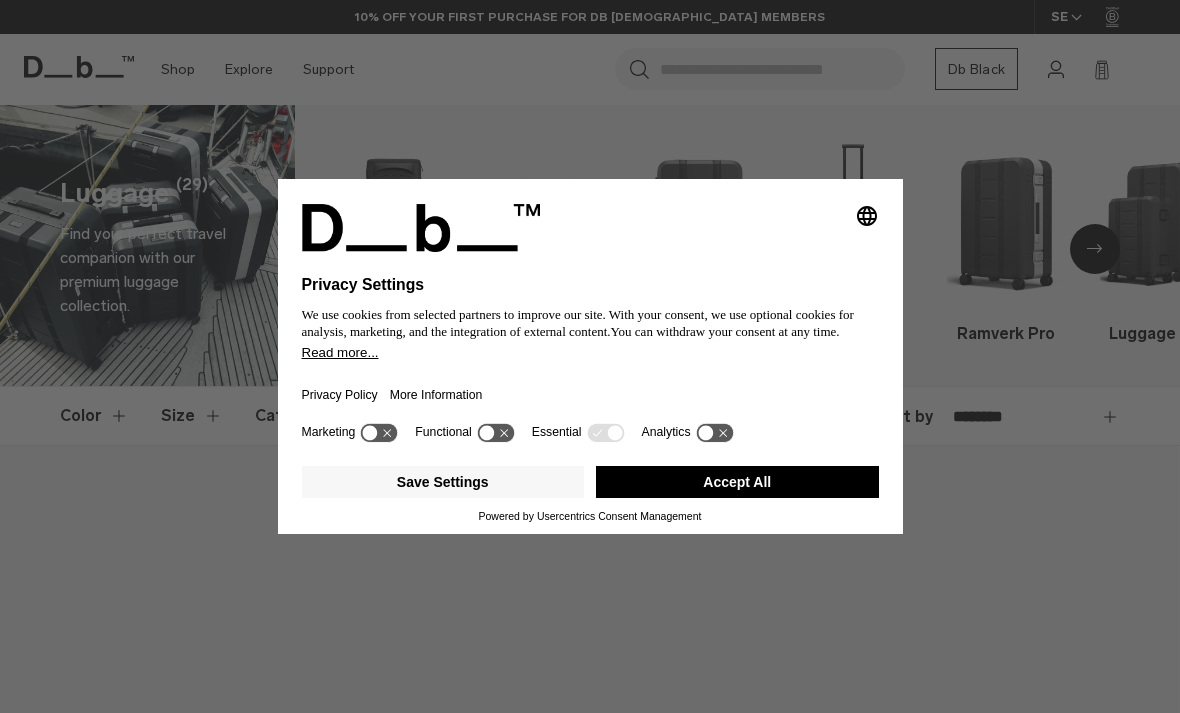 scroll, scrollTop: 0, scrollLeft: 0, axis: both 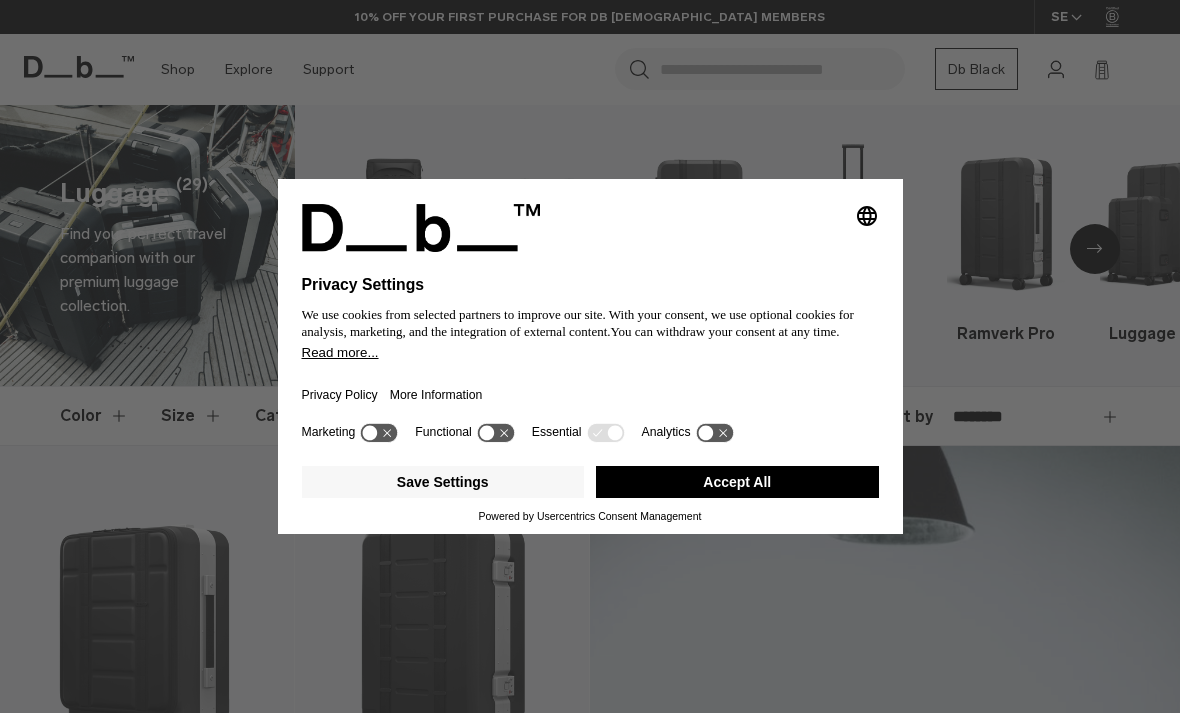 click on "Accept All" at bounding box center [737, 482] 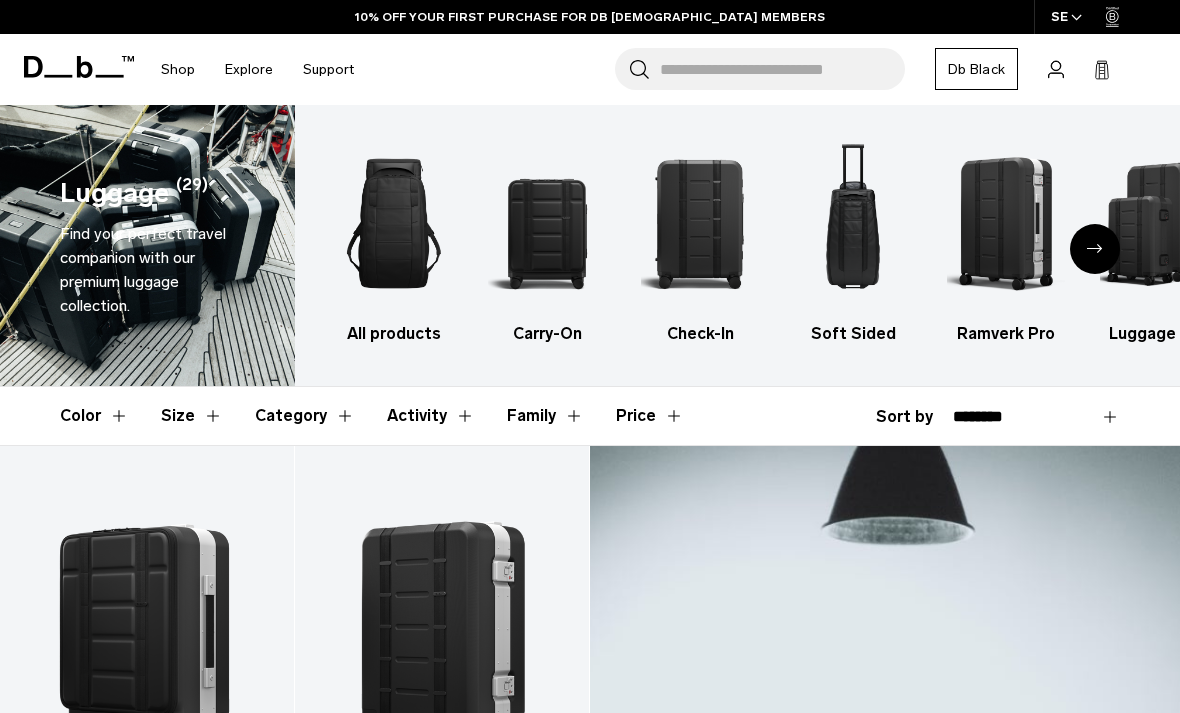 scroll, scrollTop: 0, scrollLeft: 0, axis: both 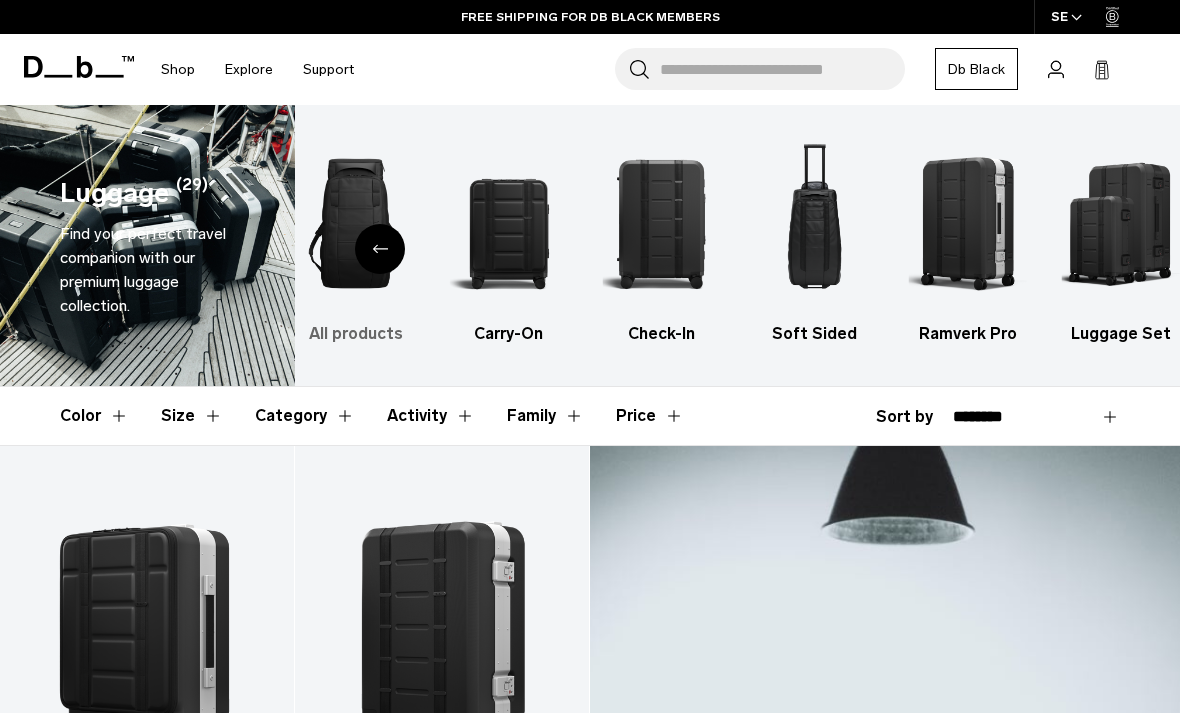 click at bounding box center [356, 223] 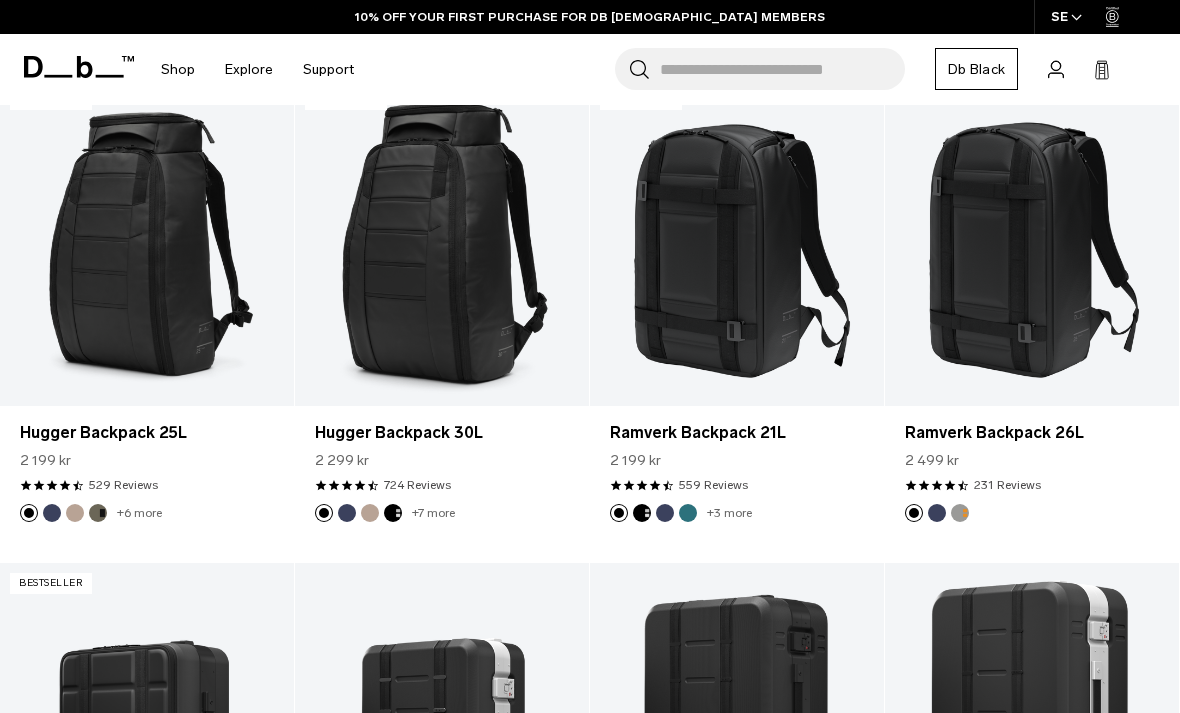 scroll, scrollTop: 379, scrollLeft: 0, axis: vertical 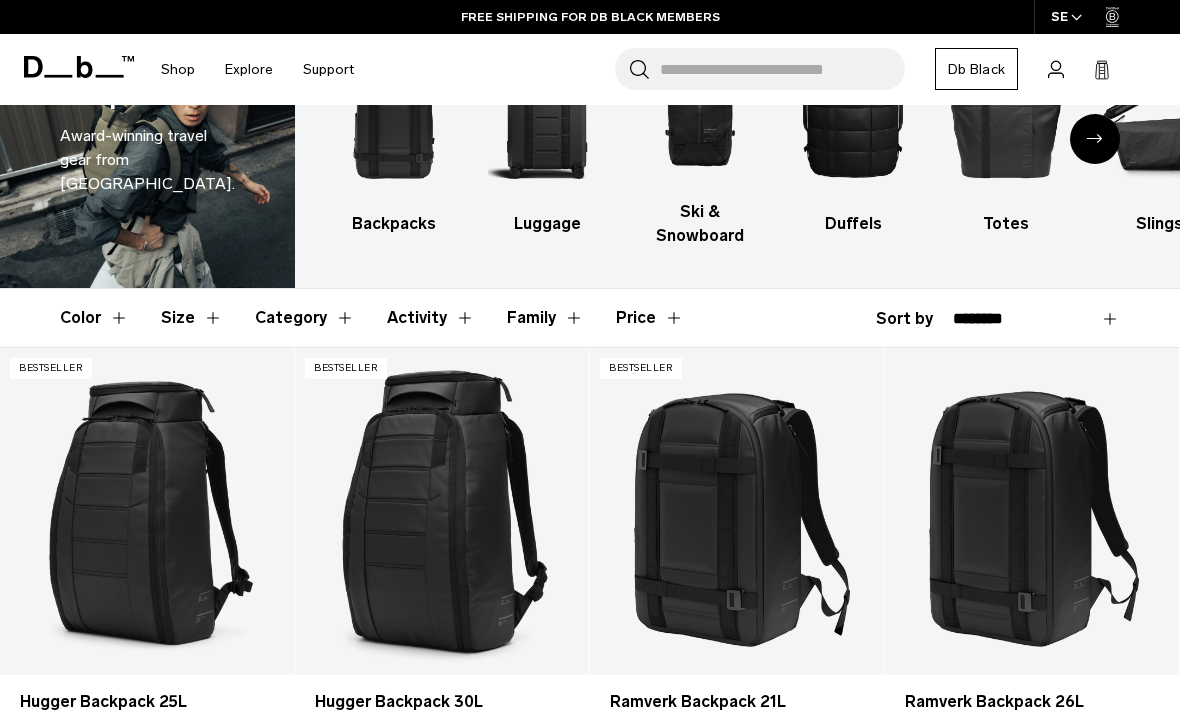 click on "Family" at bounding box center (545, 318) 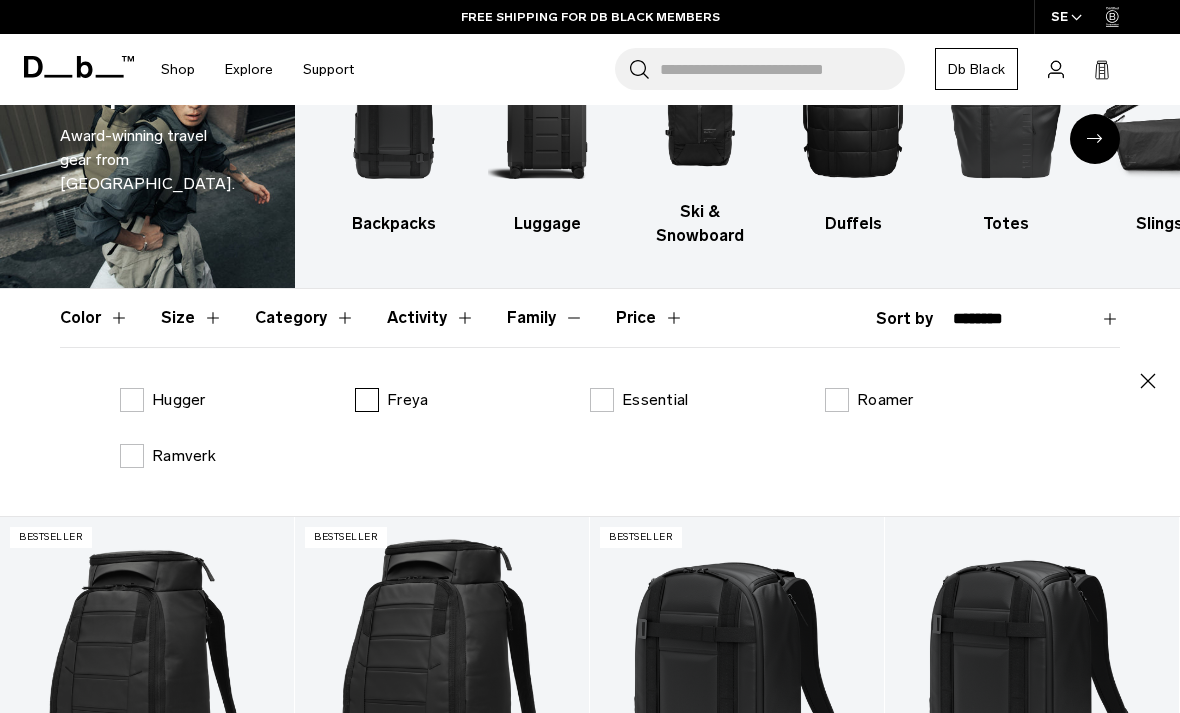 click on "Freya" at bounding box center (391, 400) 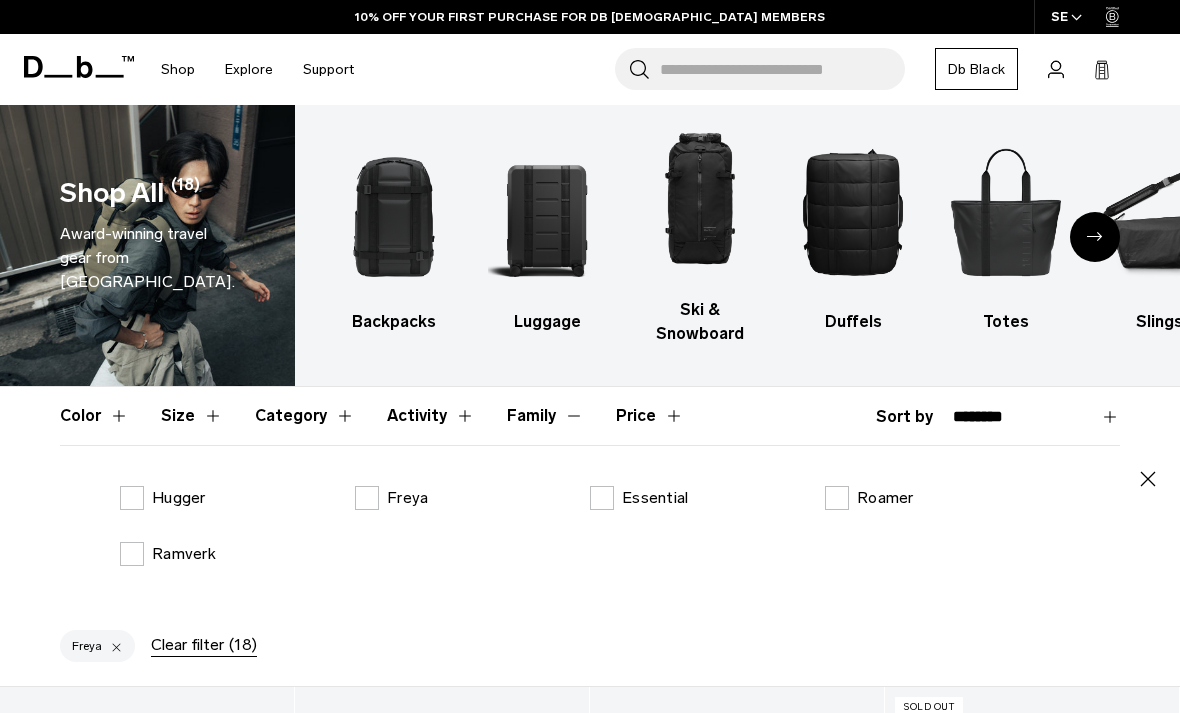 scroll, scrollTop: 26, scrollLeft: 0, axis: vertical 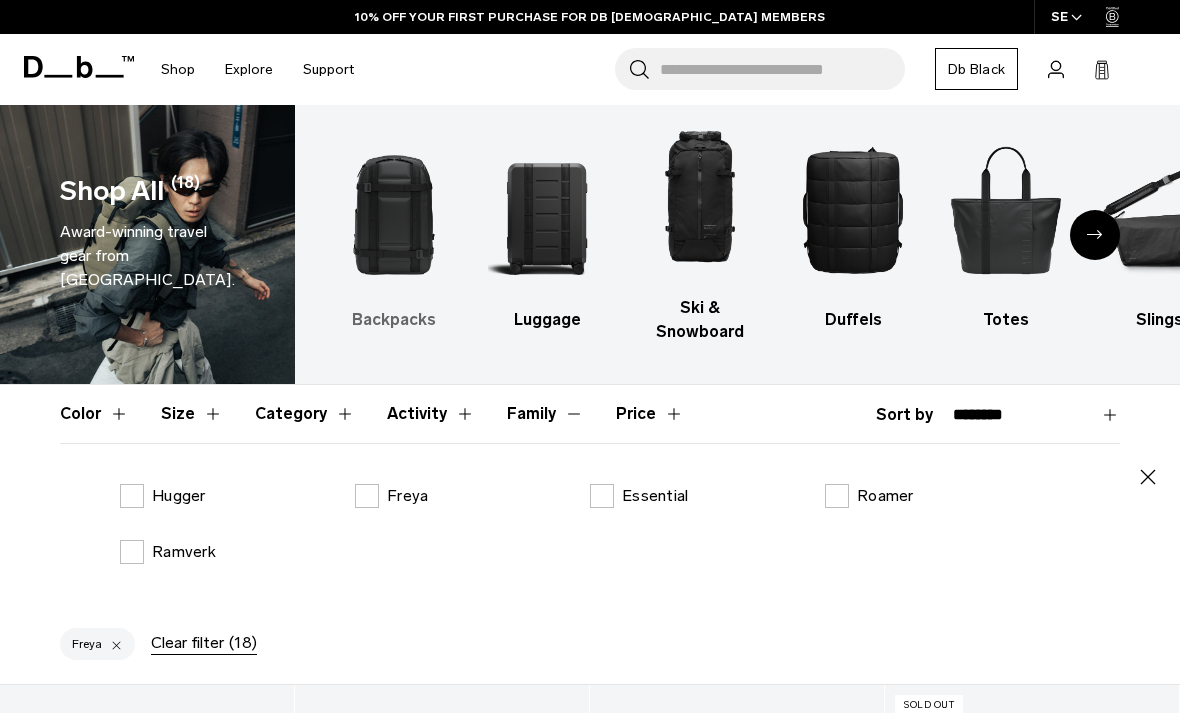 click at bounding box center [394, 209] 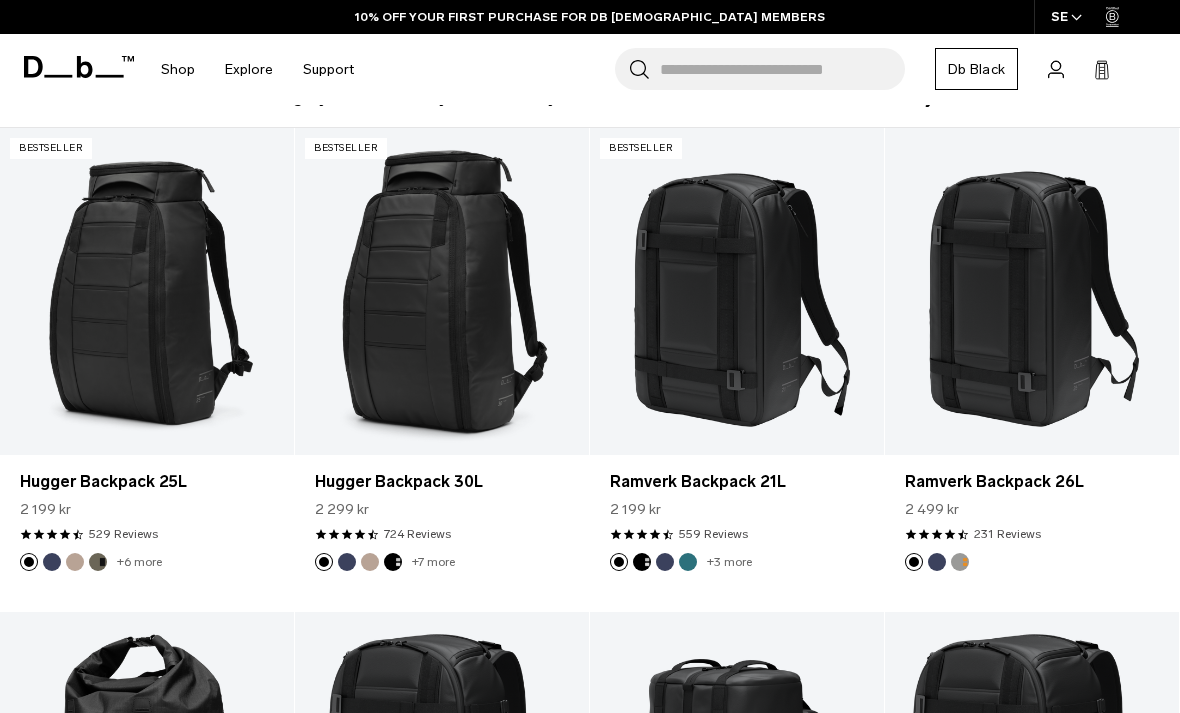 scroll, scrollTop: 342, scrollLeft: 0, axis: vertical 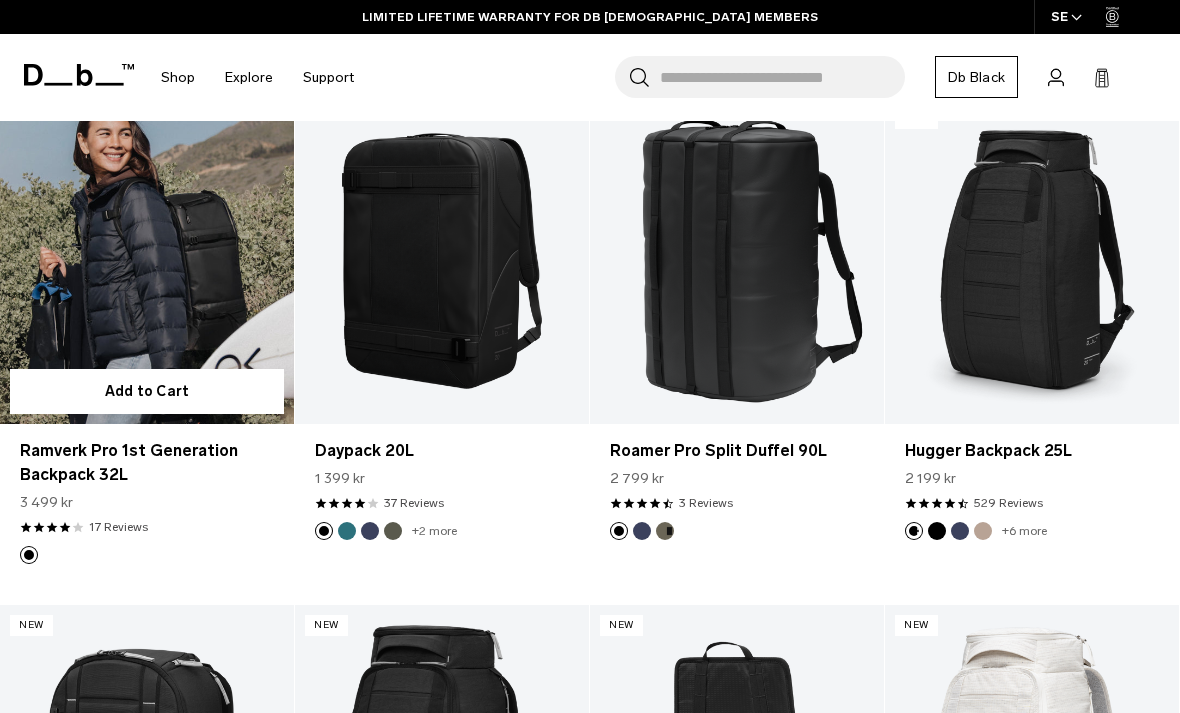 click at bounding box center [147, 261] 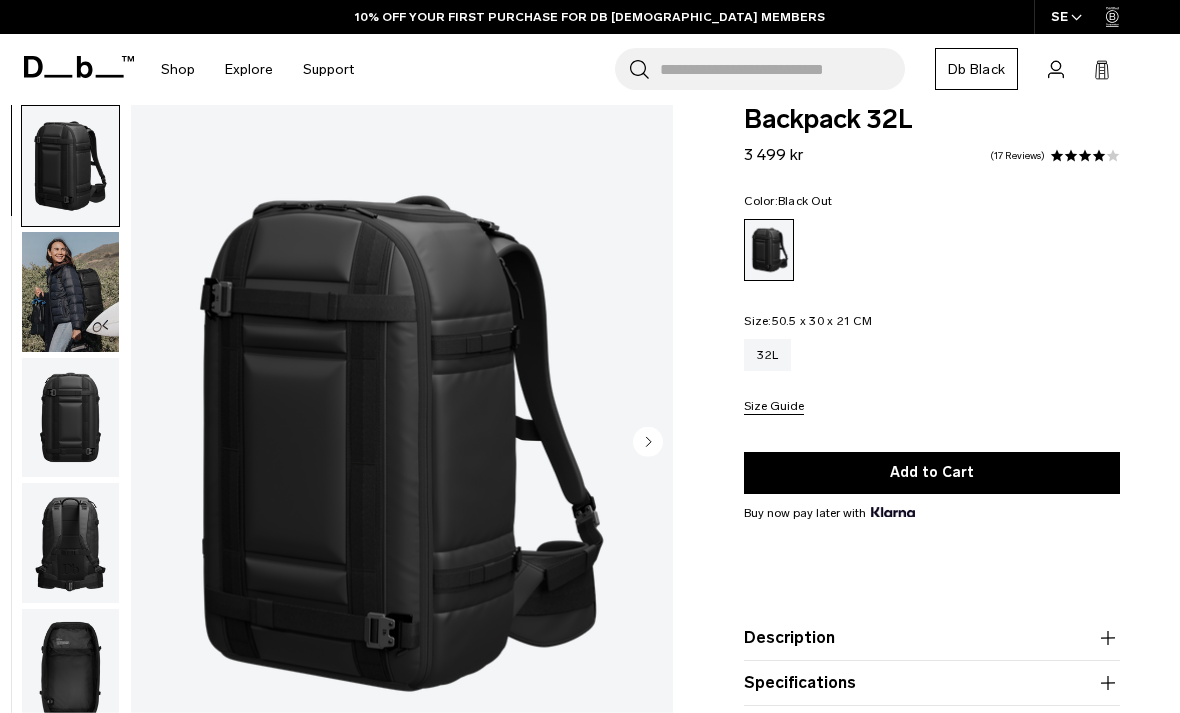 scroll, scrollTop: 54, scrollLeft: 0, axis: vertical 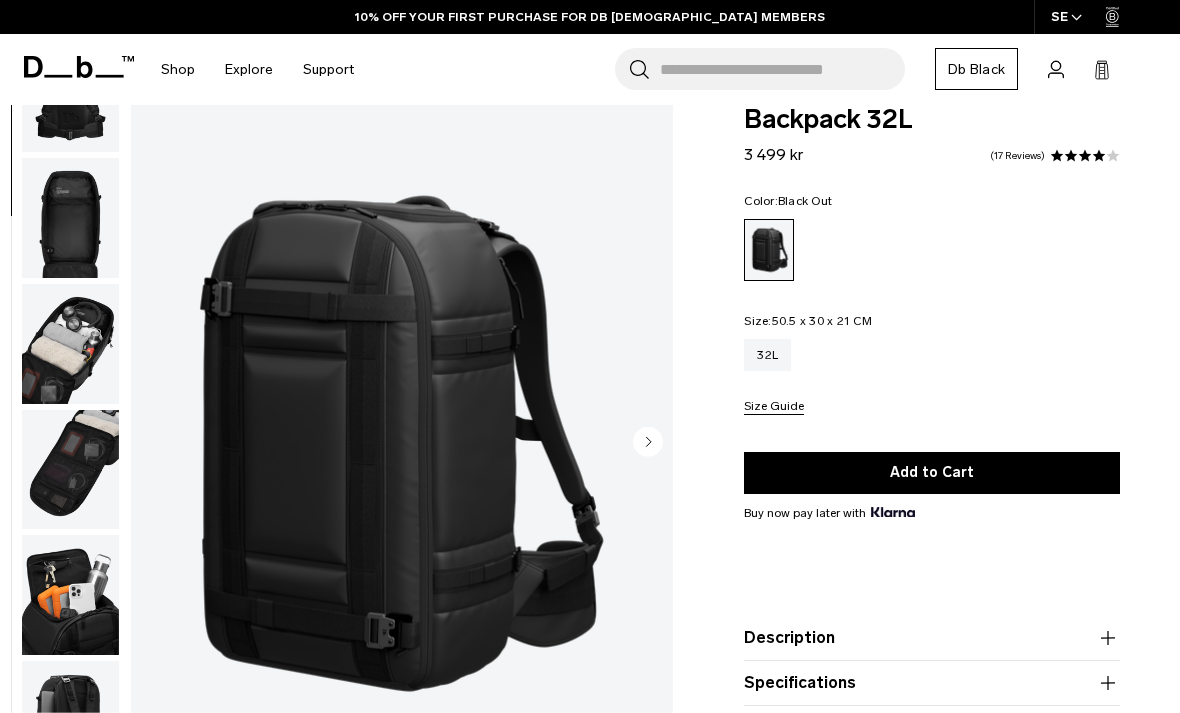 click at bounding box center [70, 344] 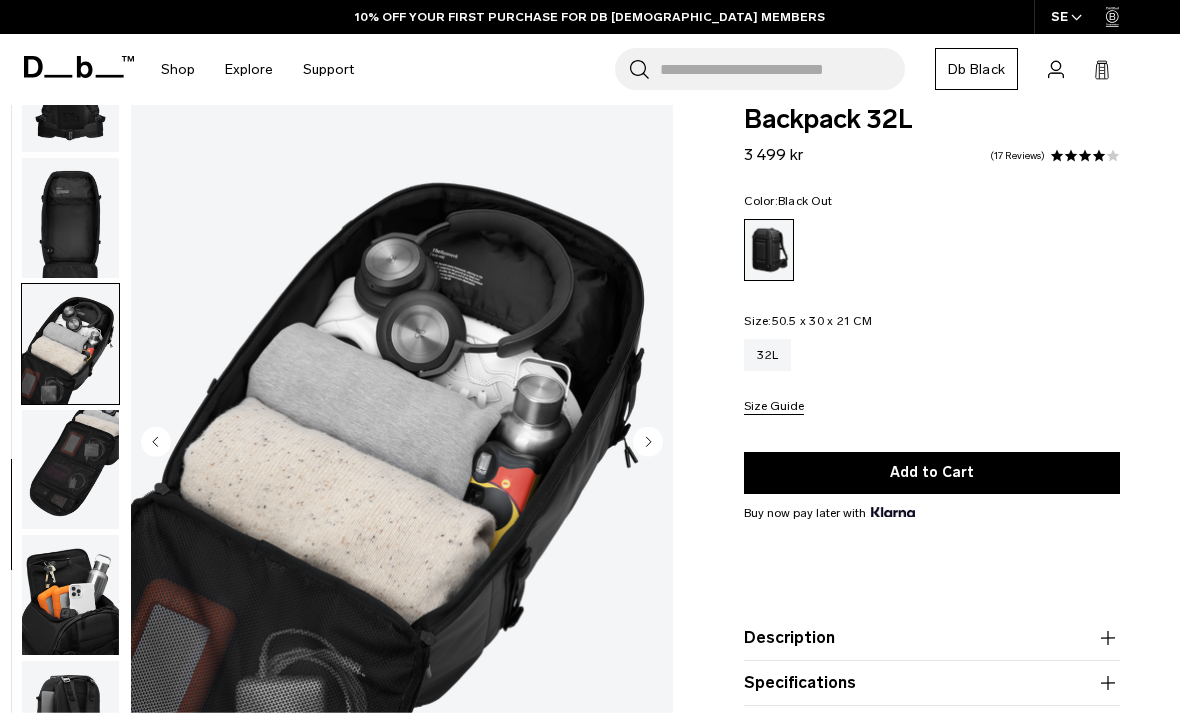 click at bounding box center (70, 470) 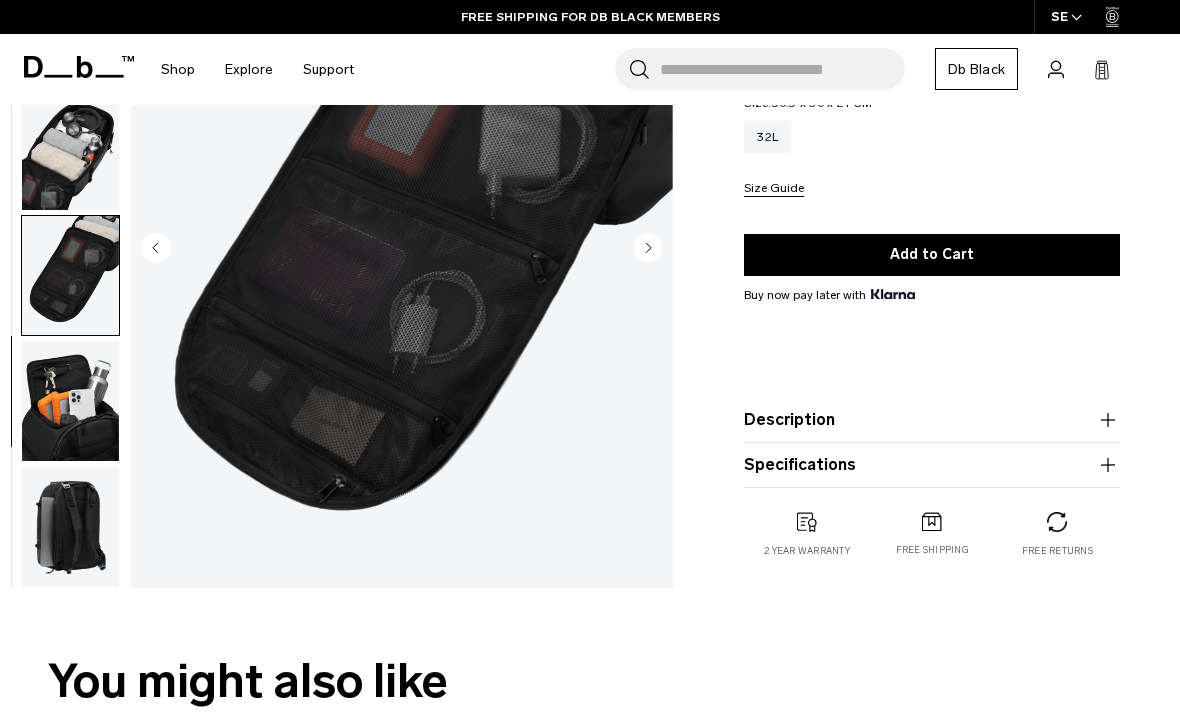 scroll, scrollTop: 283, scrollLeft: 0, axis: vertical 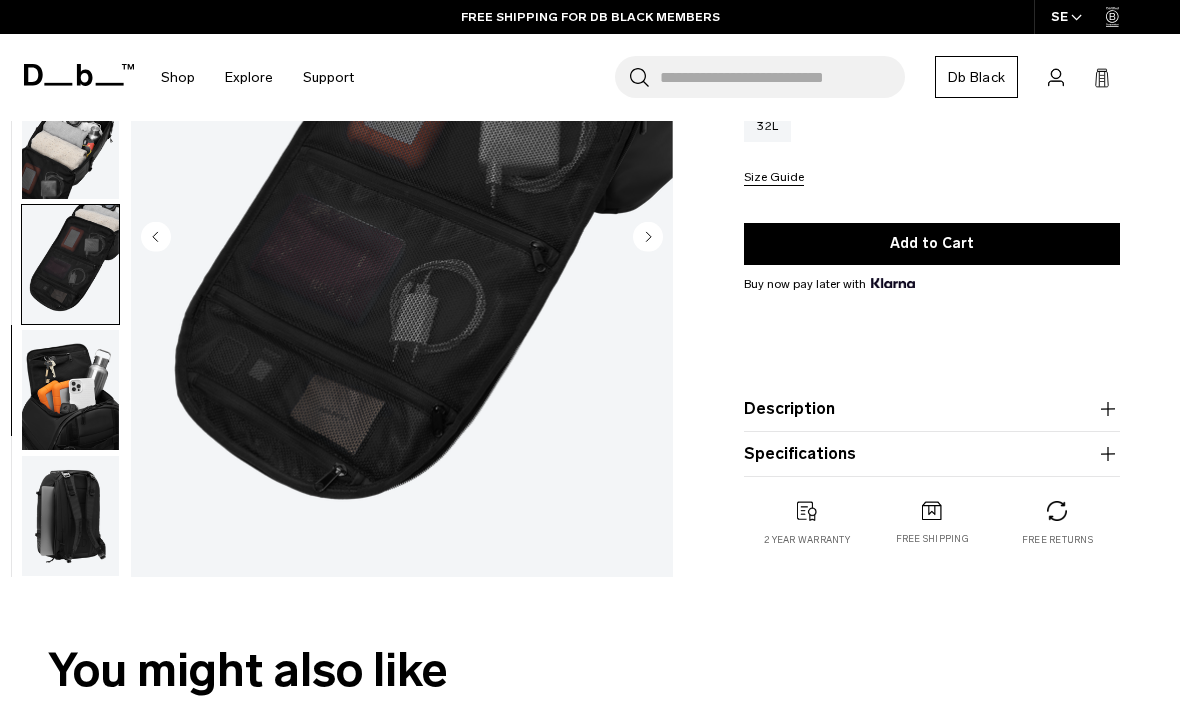 click at bounding box center (70, 139) 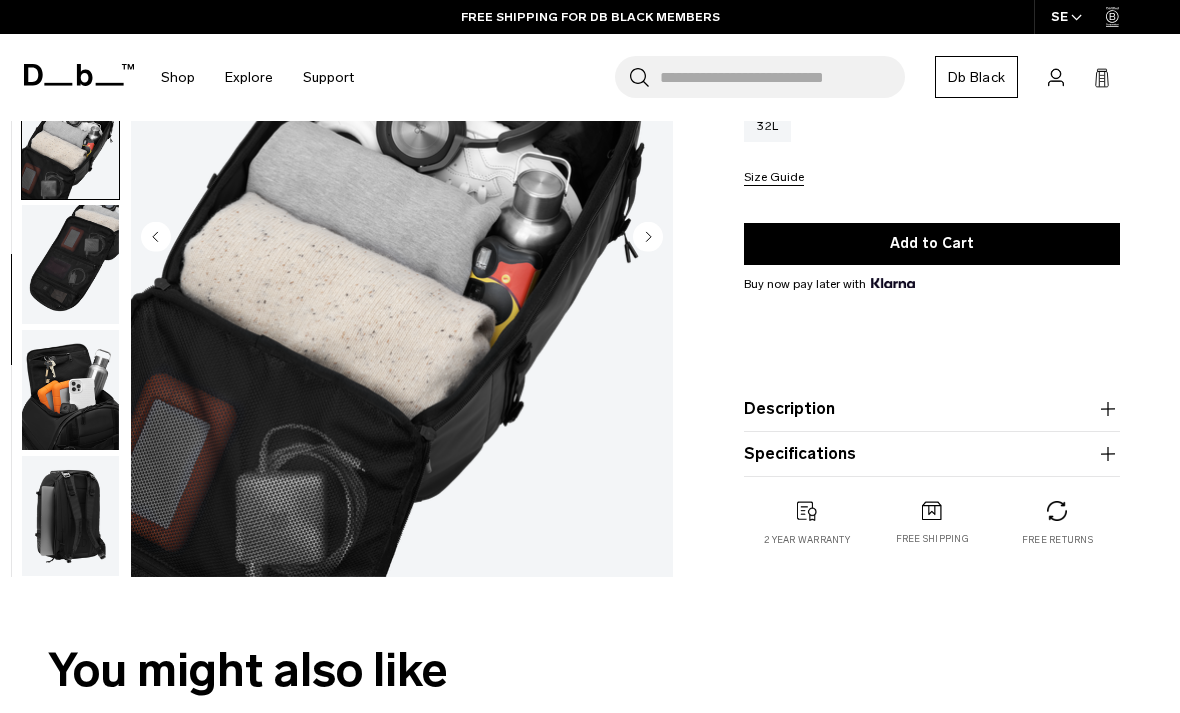 click at bounding box center (70, 390) 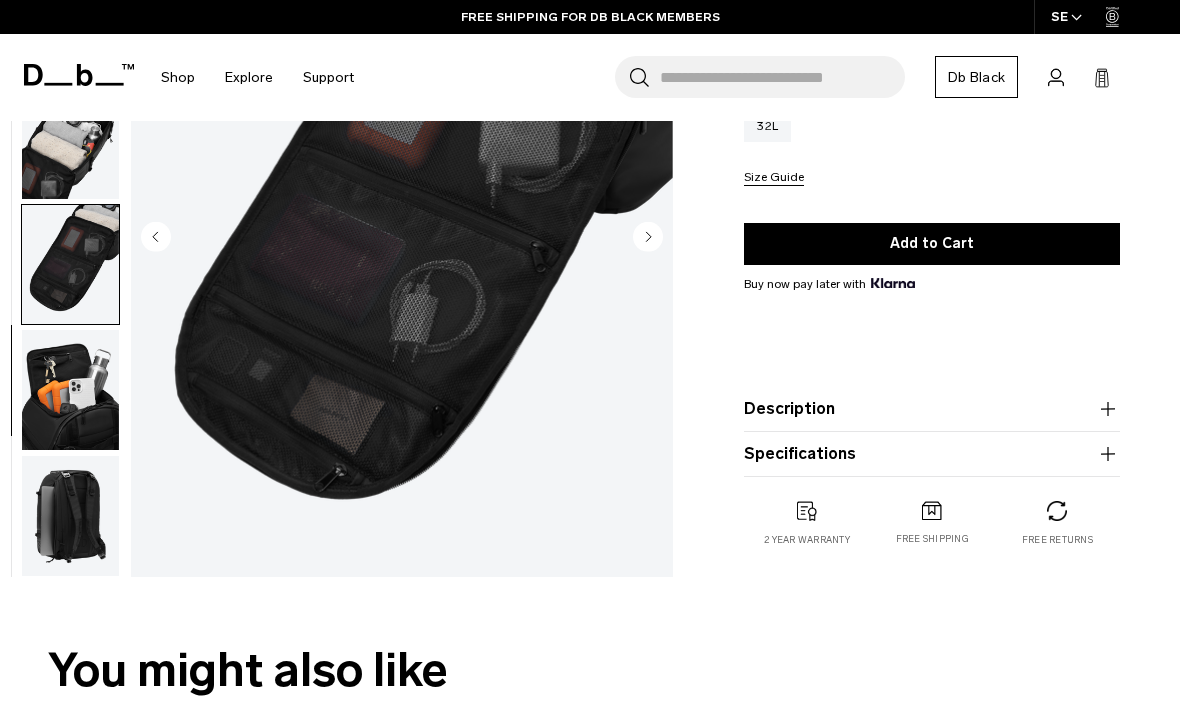 scroll, scrollTop: 464, scrollLeft: 0, axis: vertical 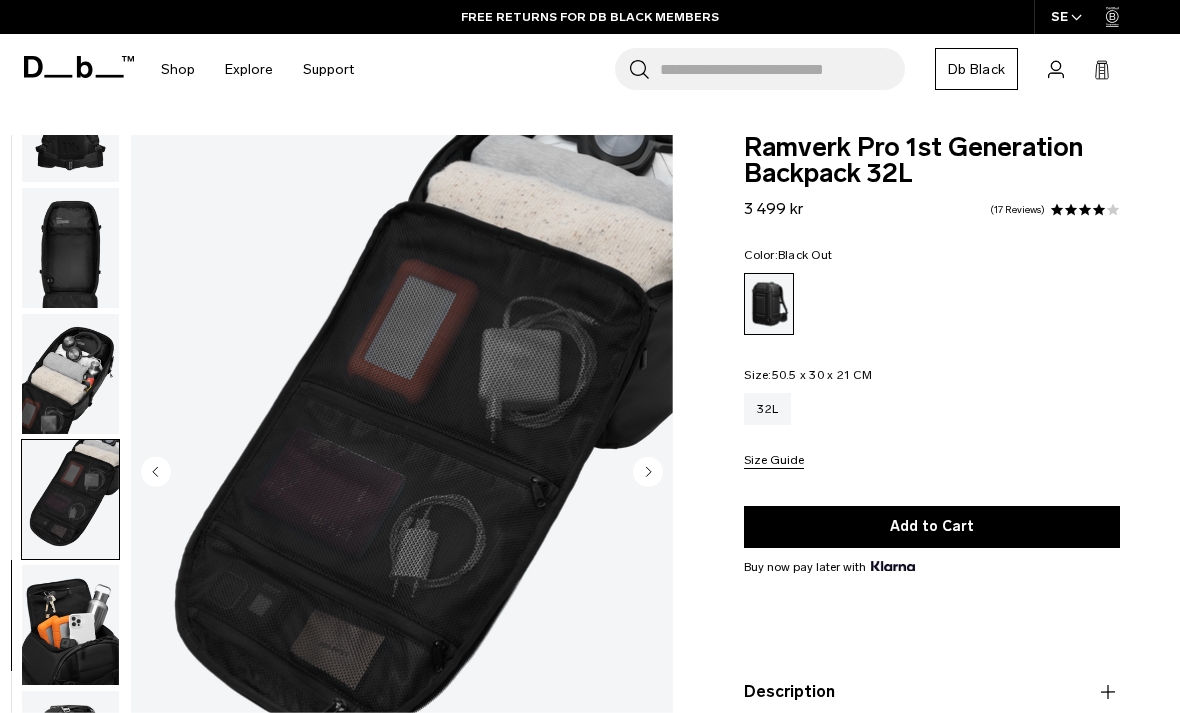 click 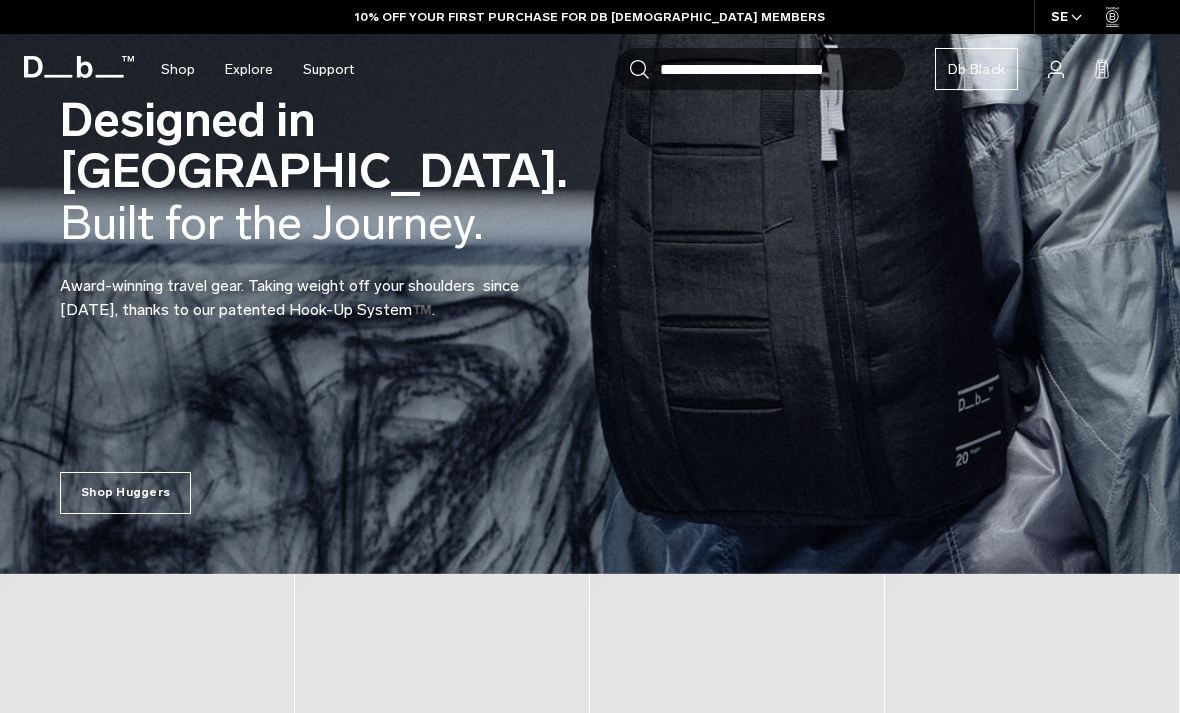 scroll, scrollTop: 214, scrollLeft: 0, axis: vertical 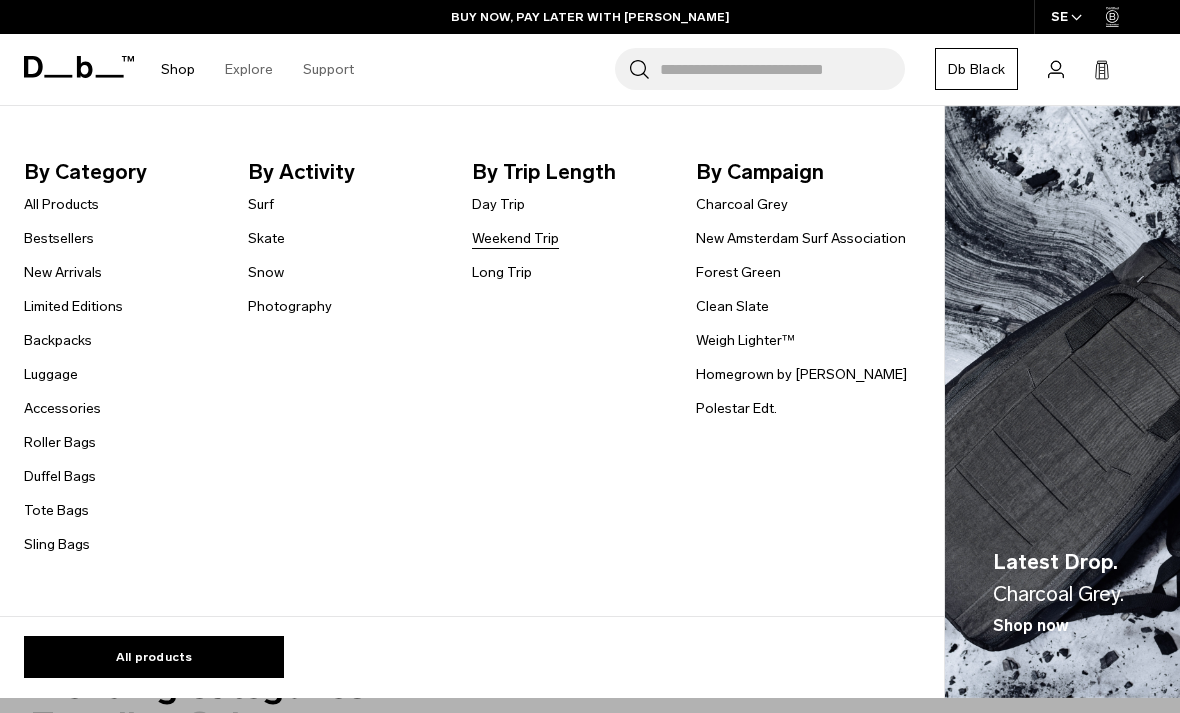 click on "Weekend Trip" at bounding box center [515, 238] 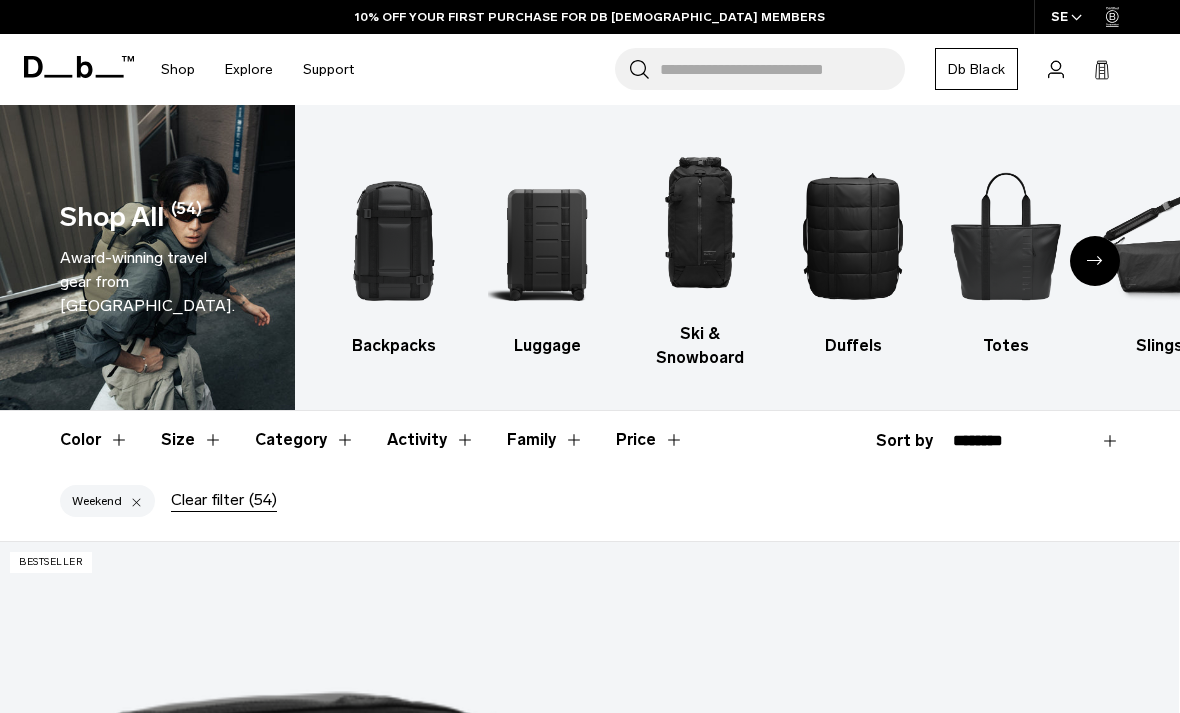 scroll, scrollTop: -3, scrollLeft: 0, axis: vertical 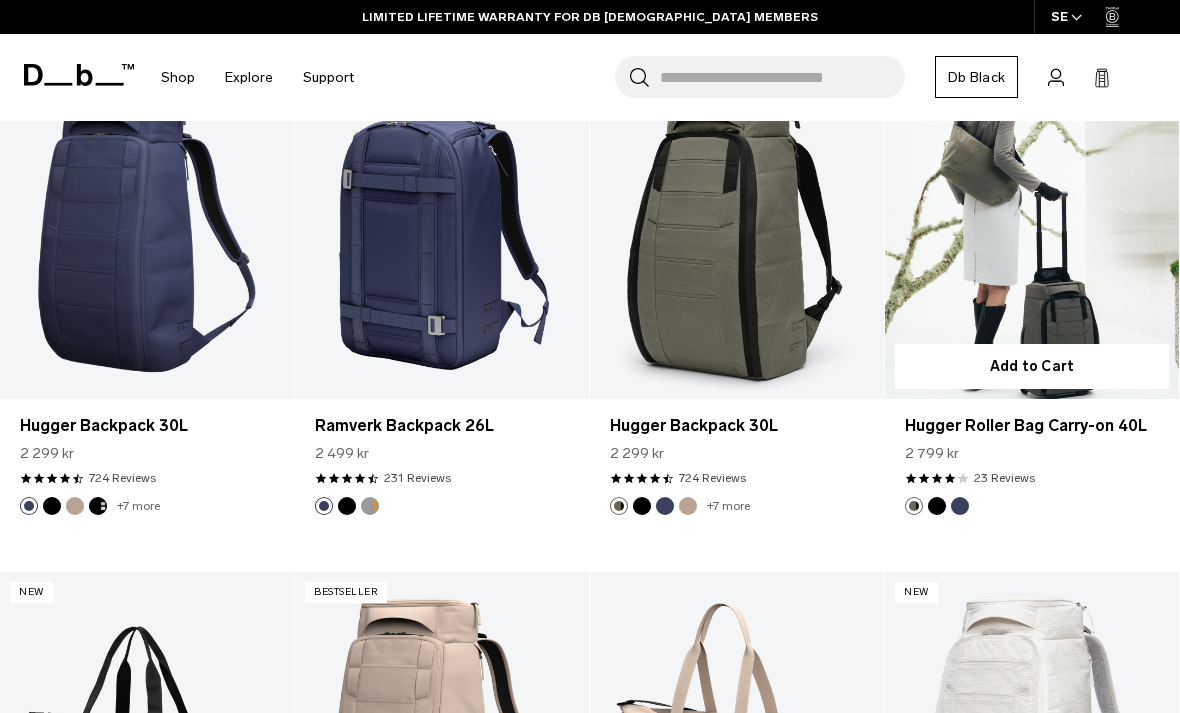 click at bounding box center [1032, 235] 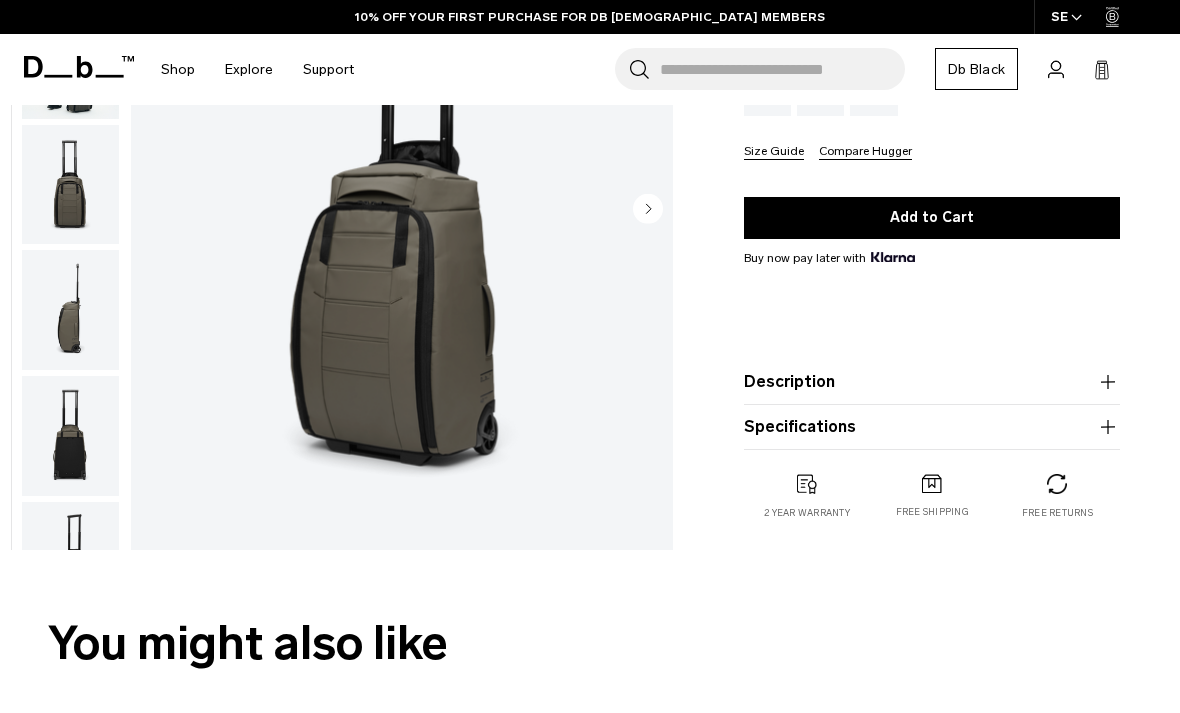 scroll, scrollTop: 0, scrollLeft: 0, axis: both 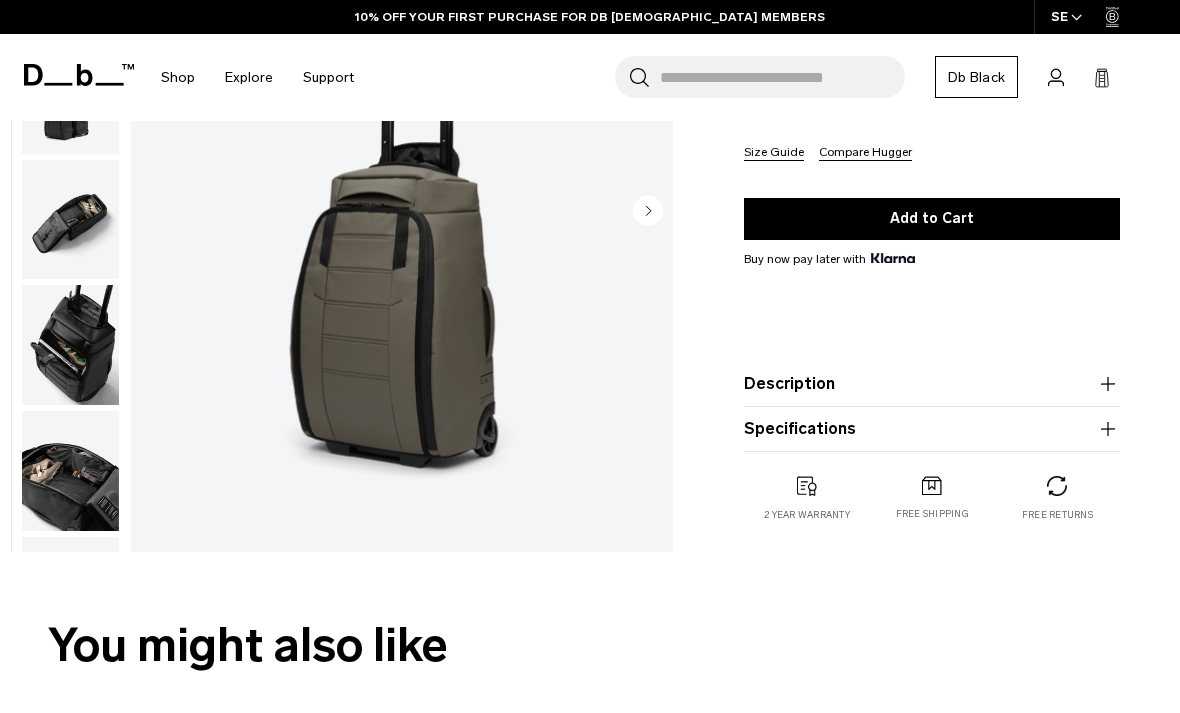 click at bounding box center (70, 219) 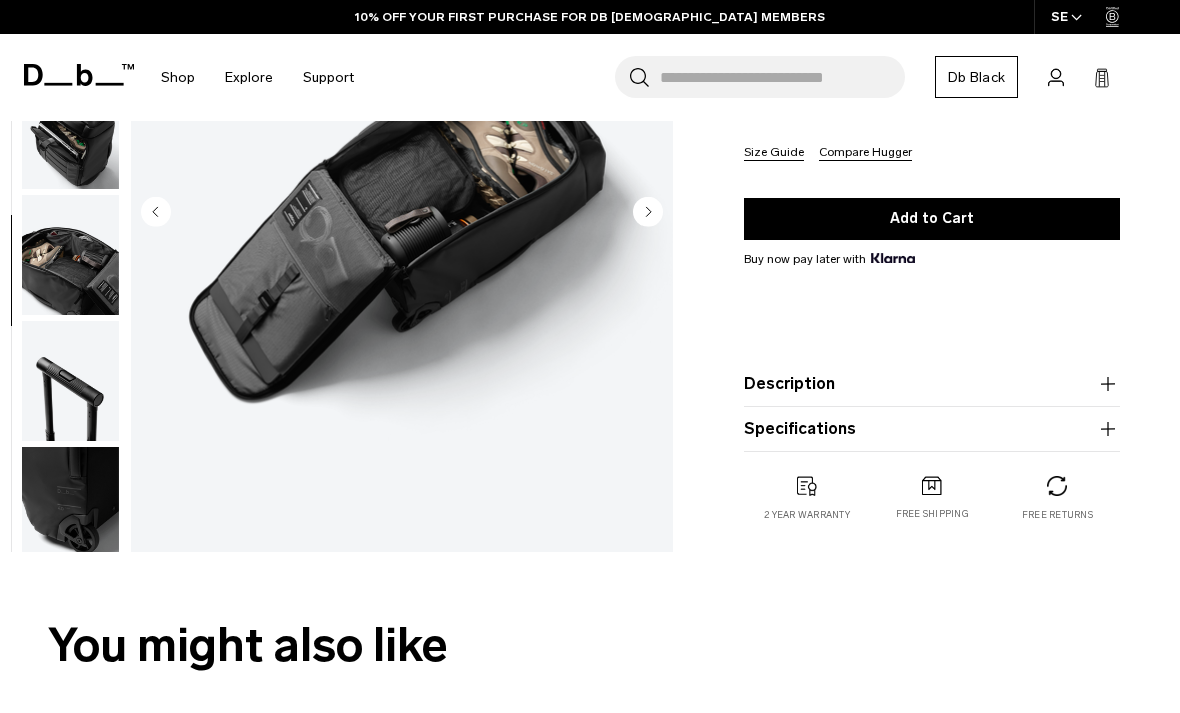 scroll, scrollTop: 718, scrollLeft: 0, axis: vertical 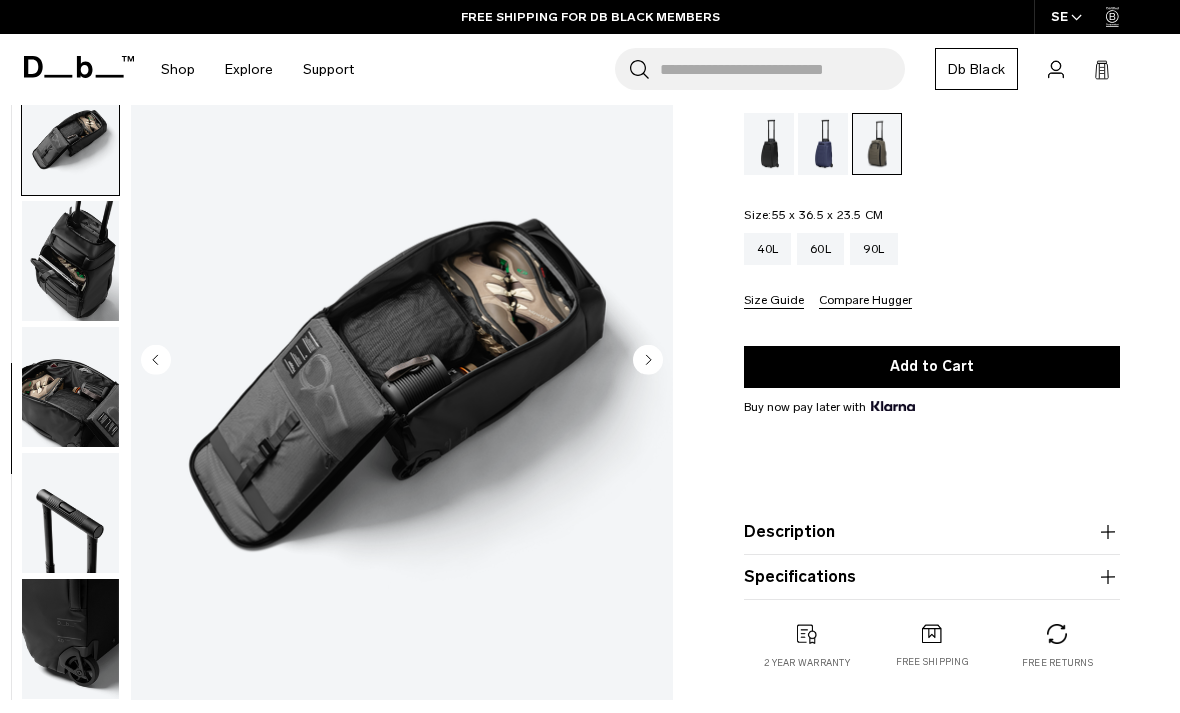click at bounding box center (70, 261) 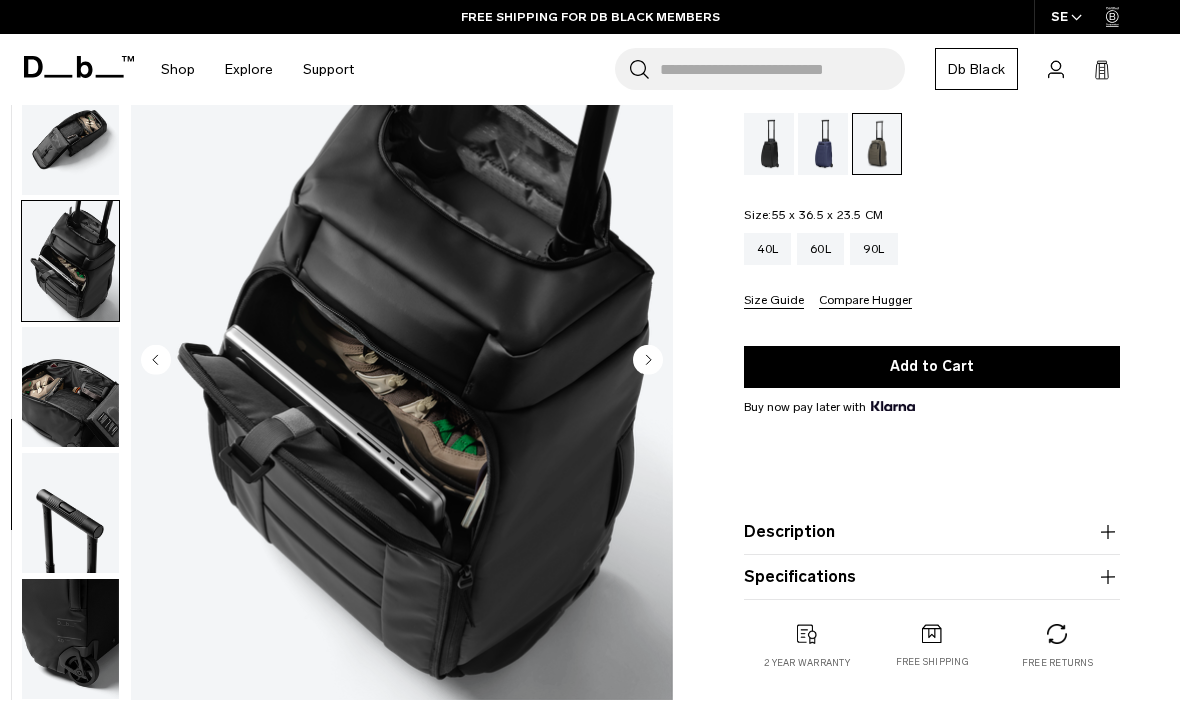 scroll, scrollTop: 719, scrollLeft: 0, axis: vertical 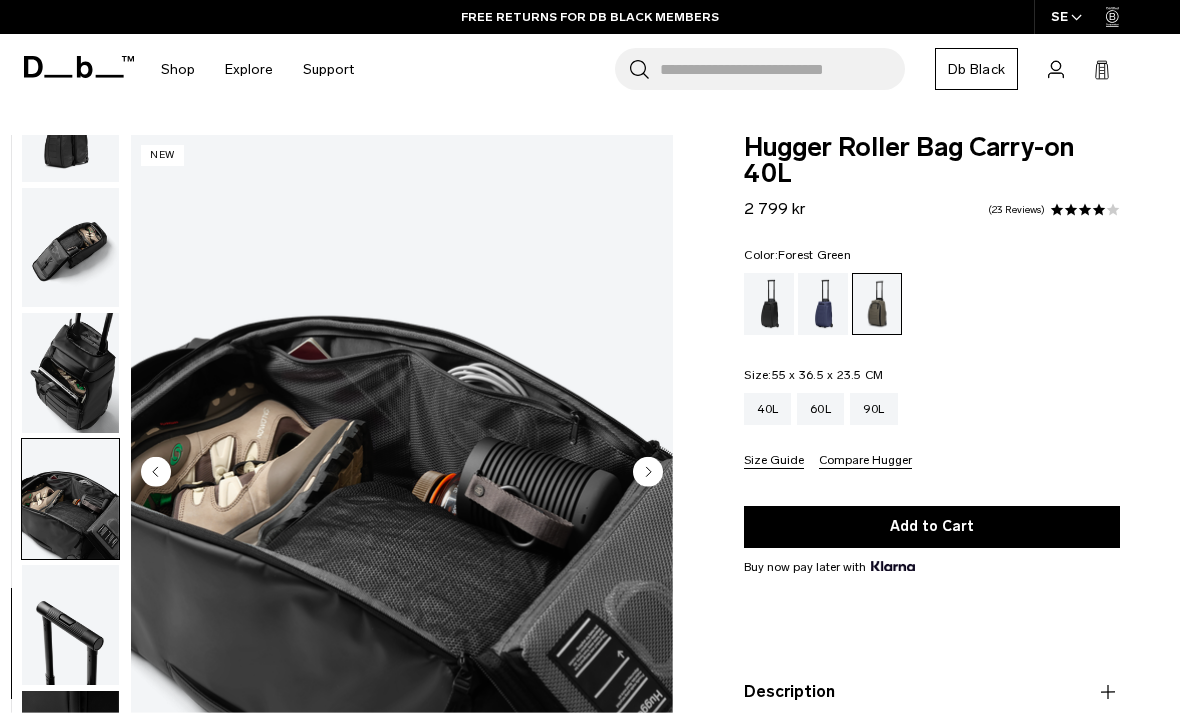 click at bounding box center [70, 373] 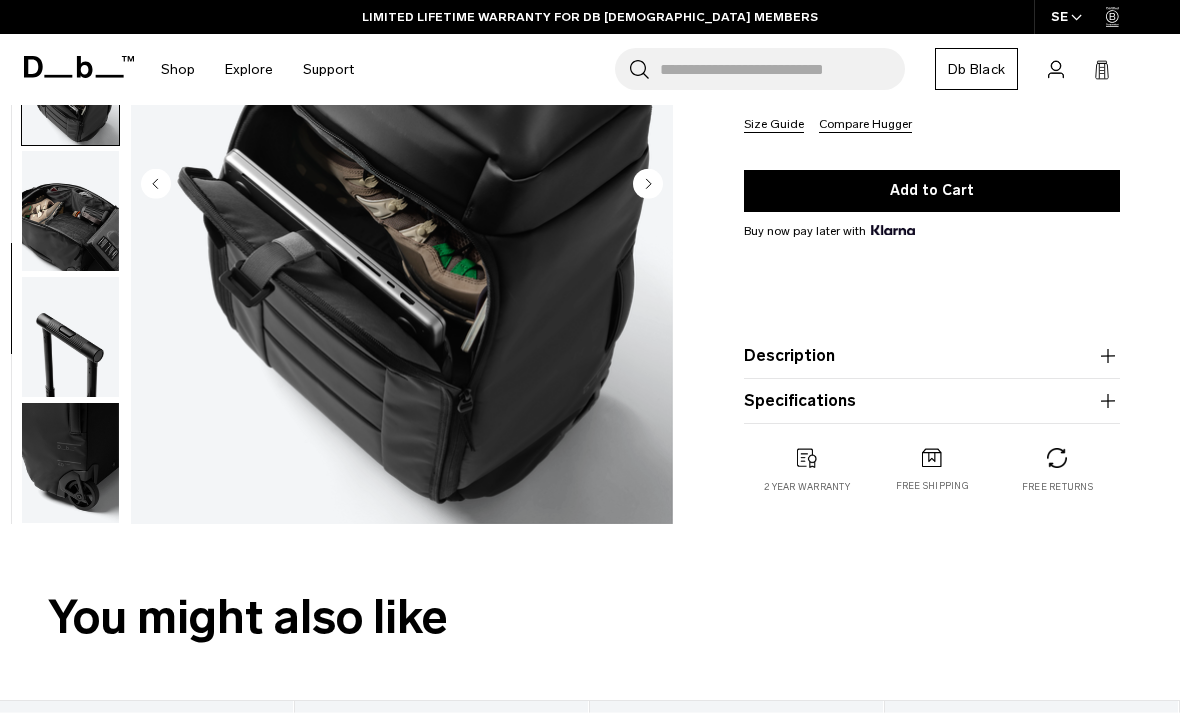 scroll, scrollTop: 0, scrollLeft: 0, axis: both 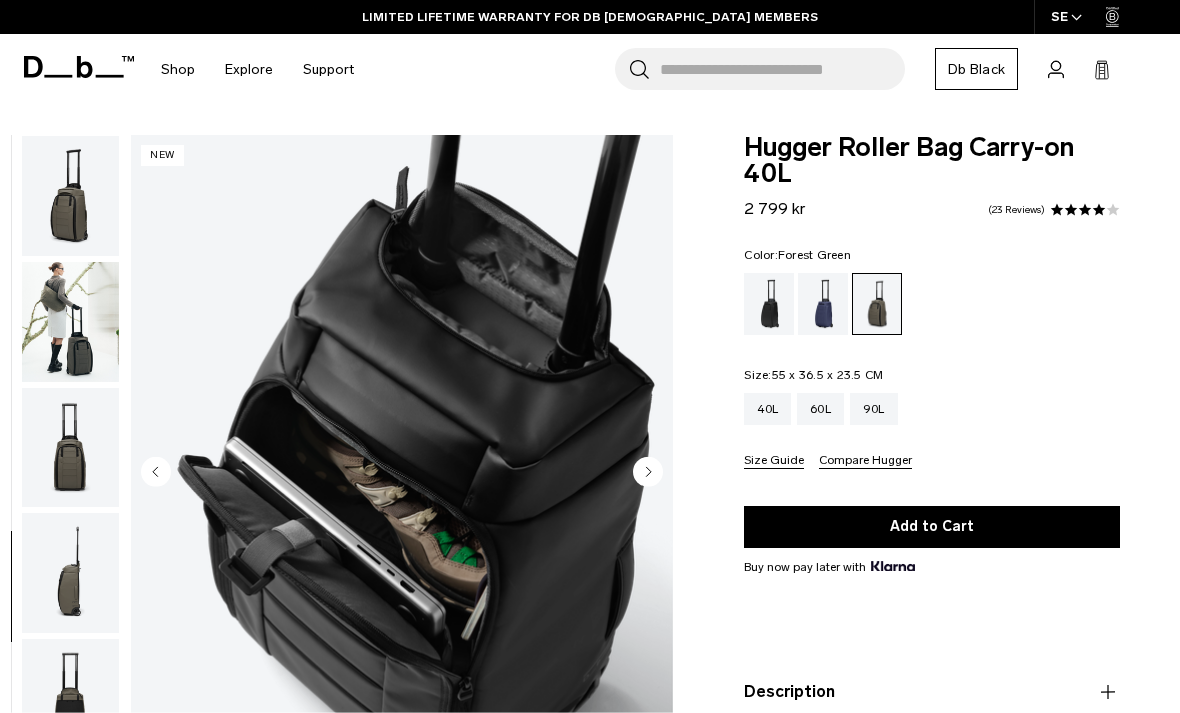 click at bounding box center (70, 196) 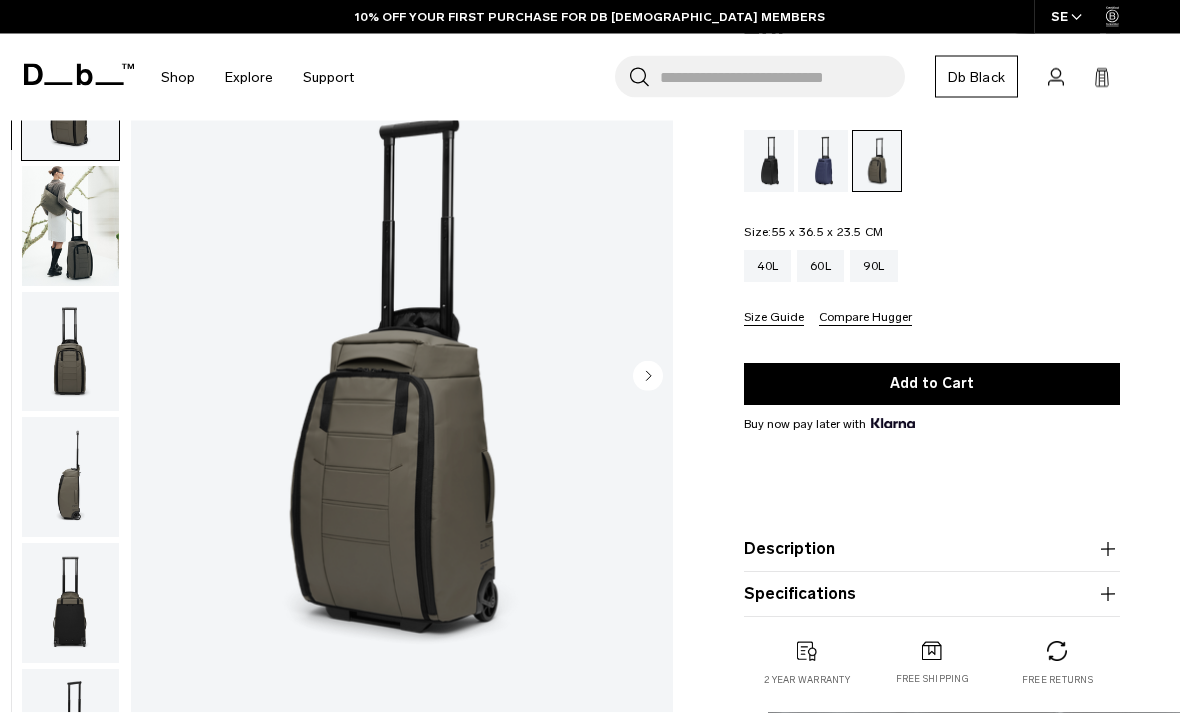 scroll, scrollTop: 140, scrollLeft: 0, axis: vertical 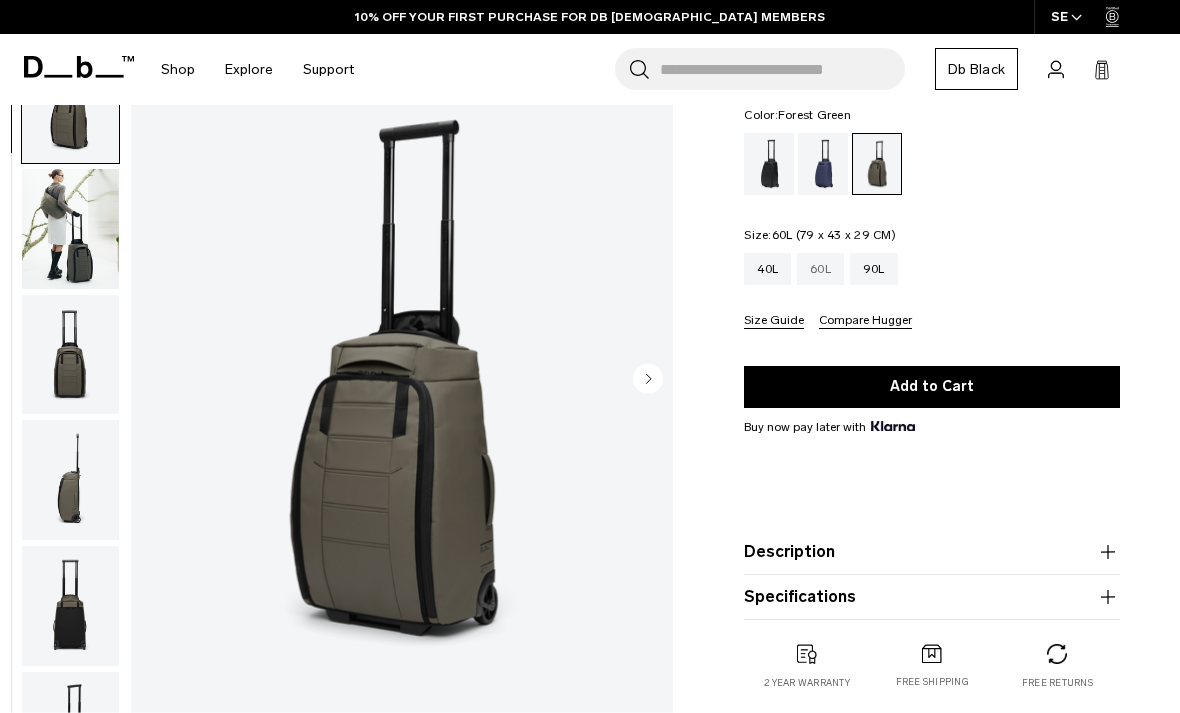 click on "60L" at bounding box center (820, 269) 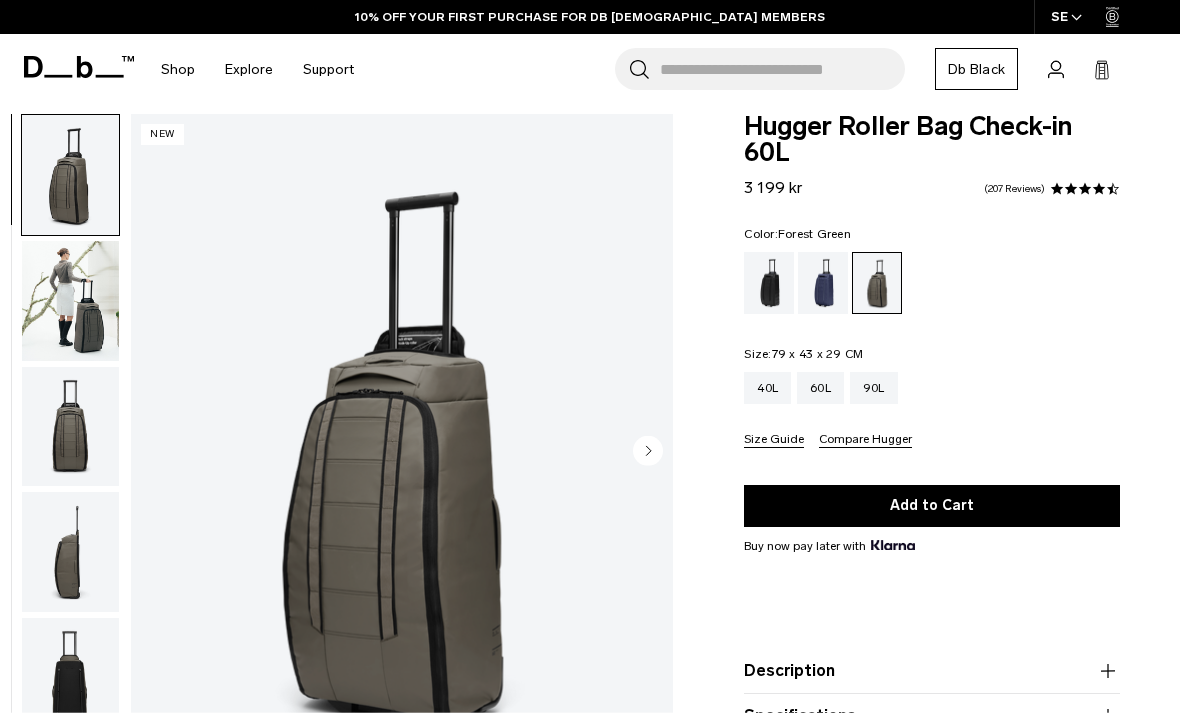 scroll, scrollTop: 21, scrollLeft: 0, axis: vertical 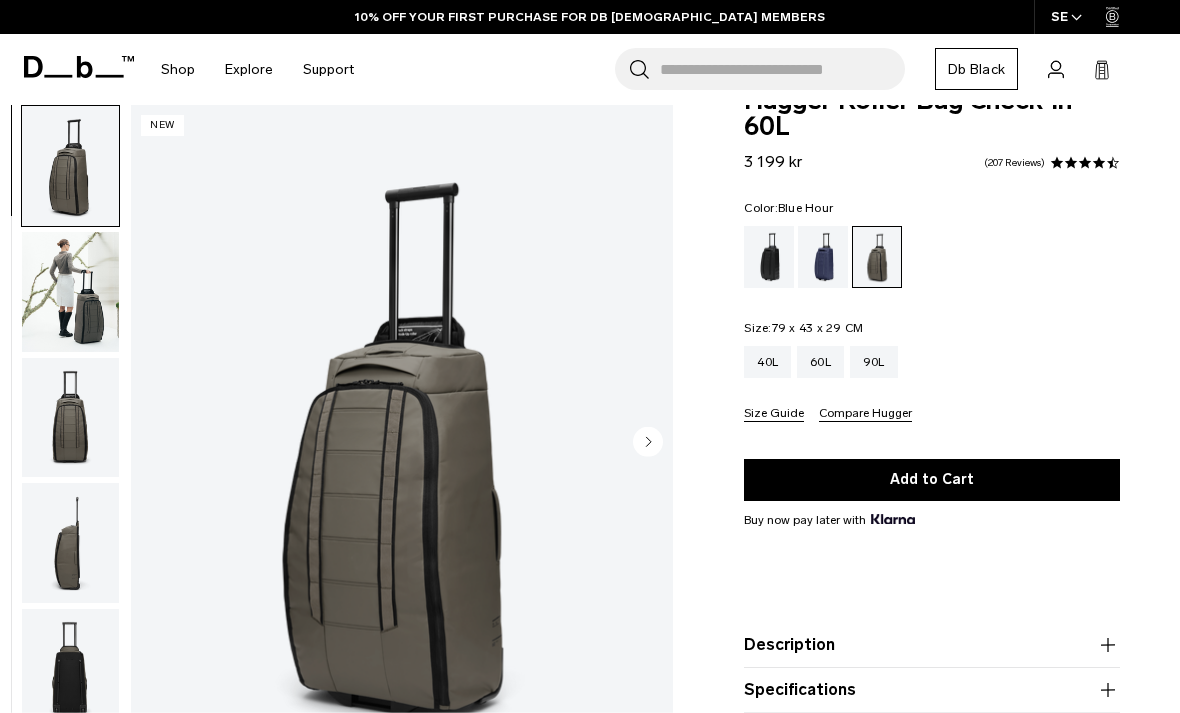 click at bounding box center (823, 257) 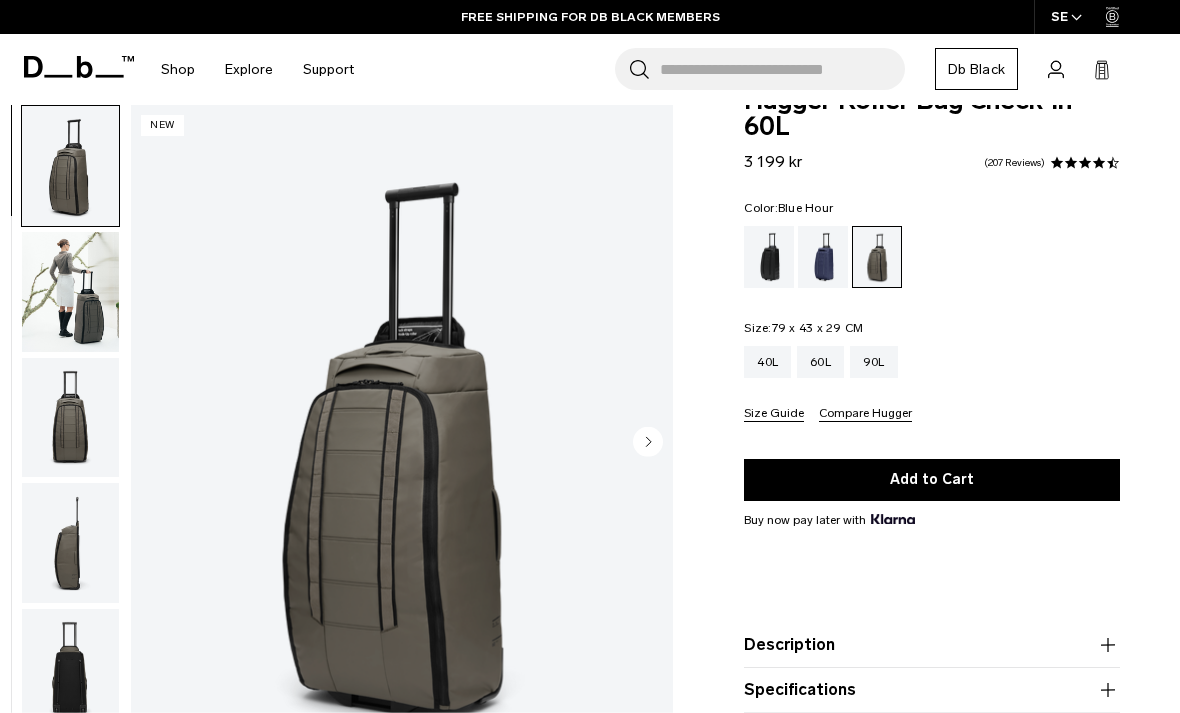 click at bounding box center (823, 257) 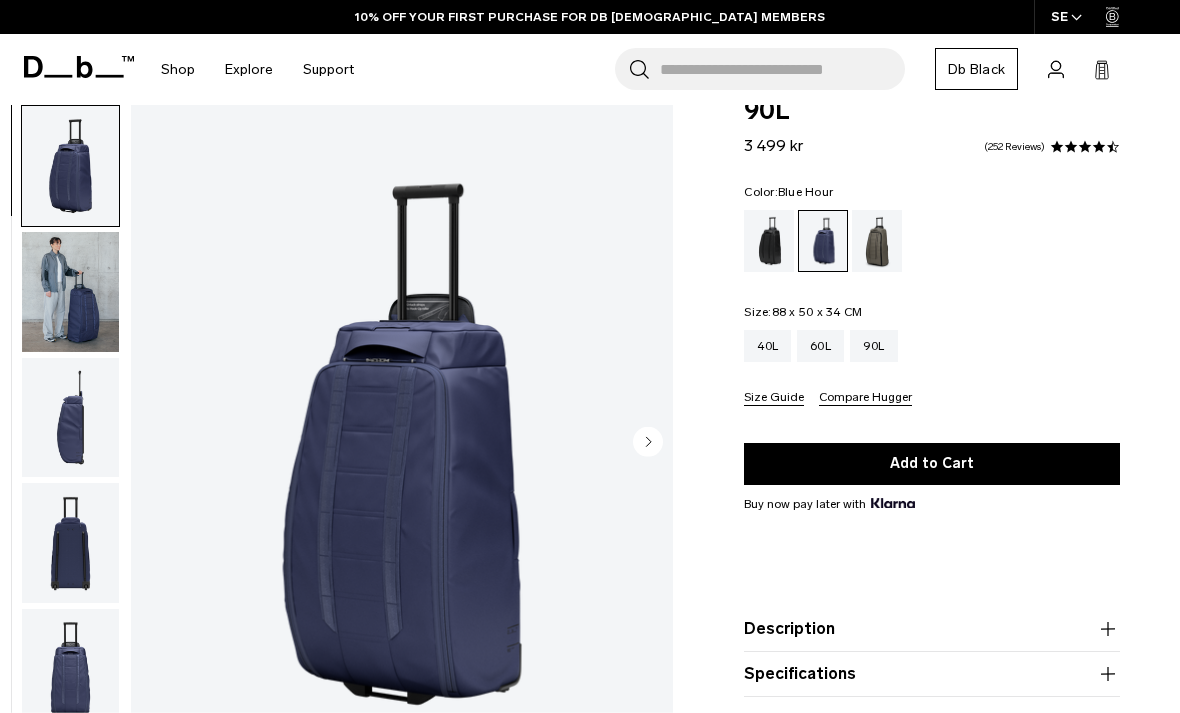 scroll, scrollTop: 58, scrollLeft: 0, axis: vertical 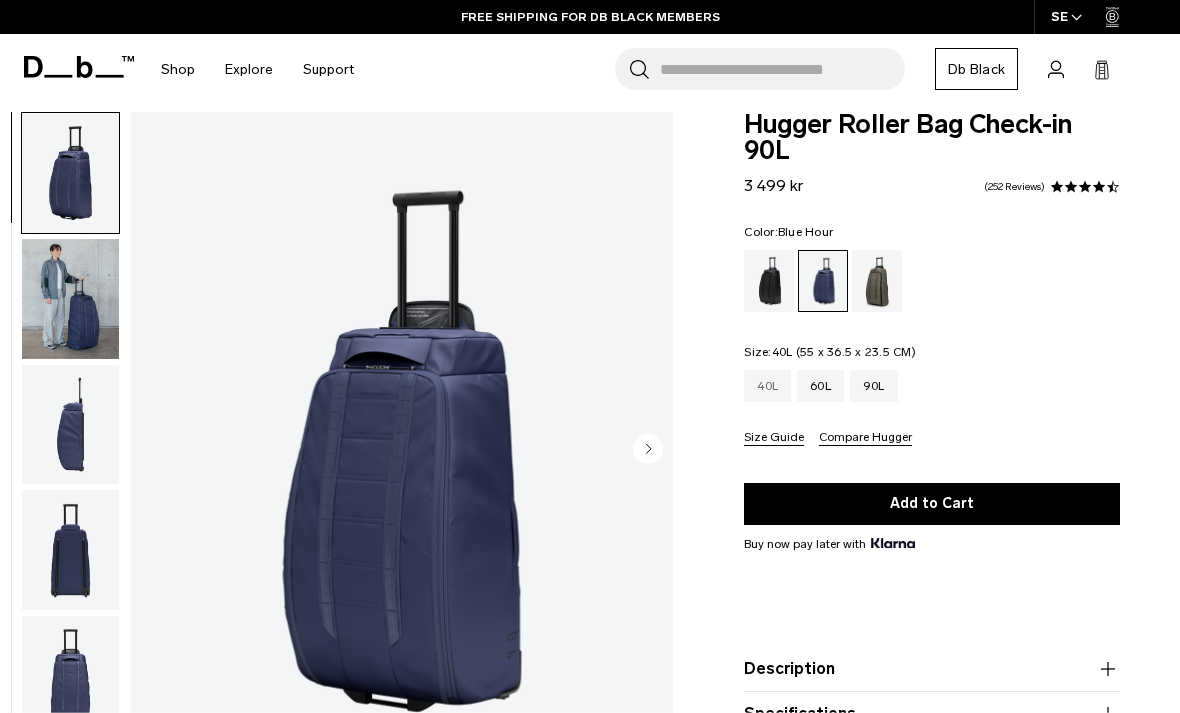 click on "40L" at bounding box center (767, 386) 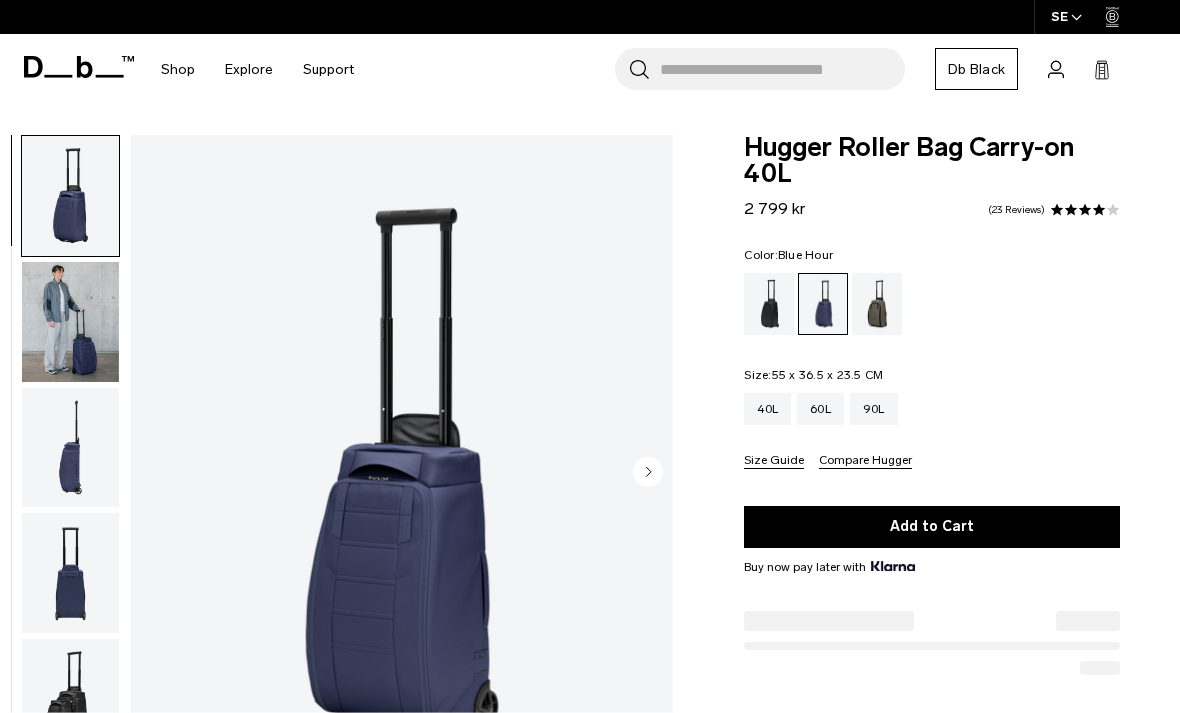 scroll, scrollTop: 0, scrollLeft: 0, axis: both 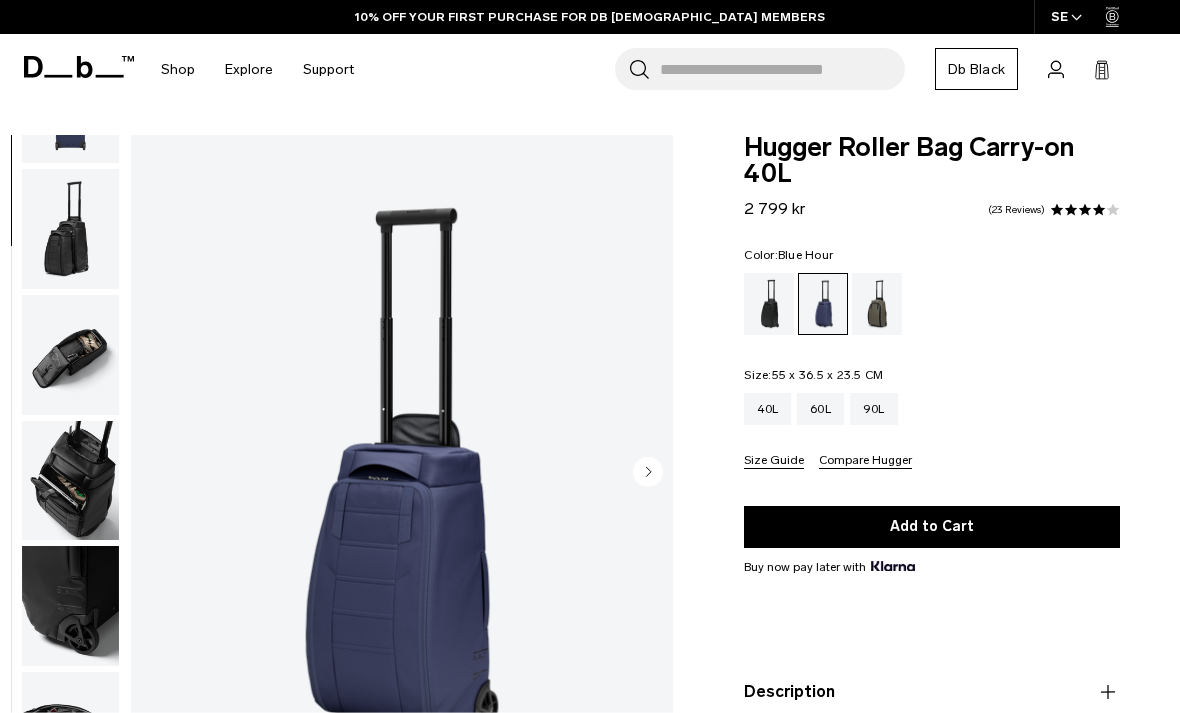 click at bounding box center (70, 229) 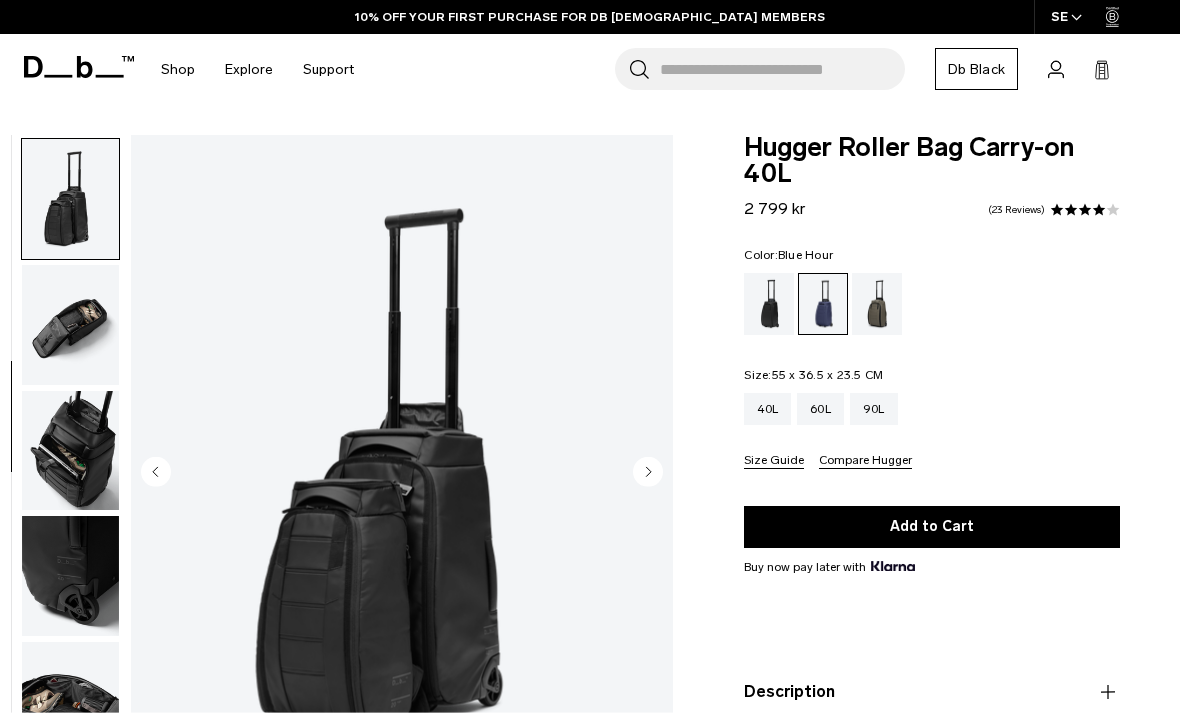 scroll, scrollTop: 509, scrollLeft: 0, axis: vertical 